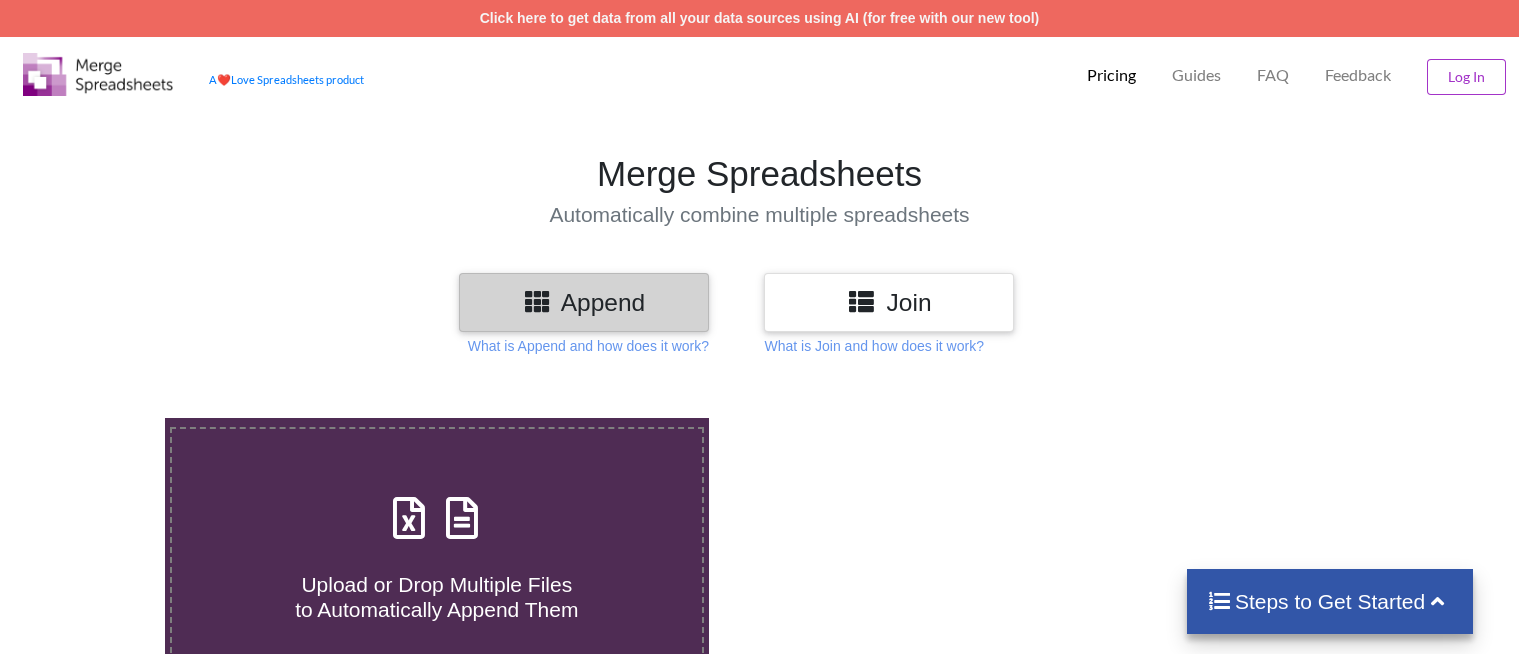 scroll, scrollTop: 0, scrollLeft: 0, axis: both 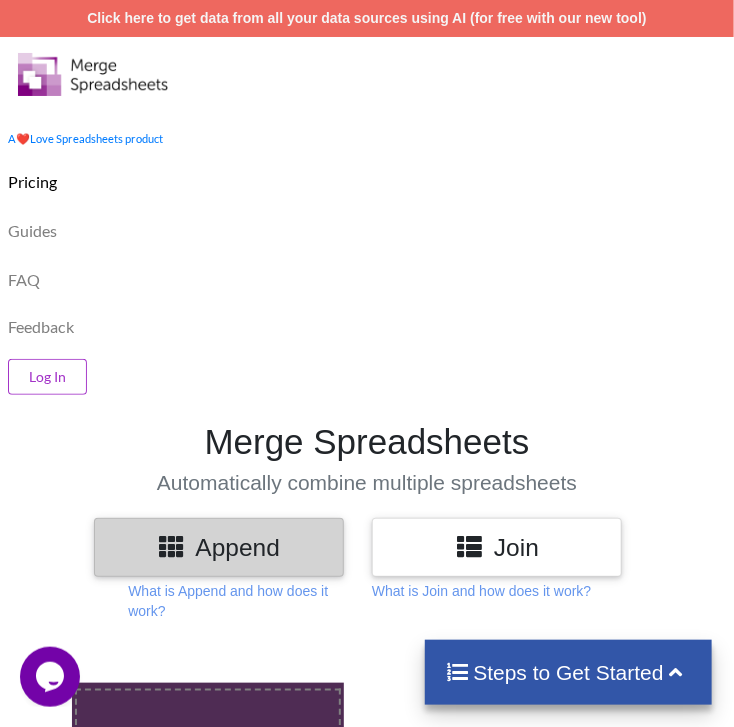 click on "Pricing" at bounding box center [367, 179] 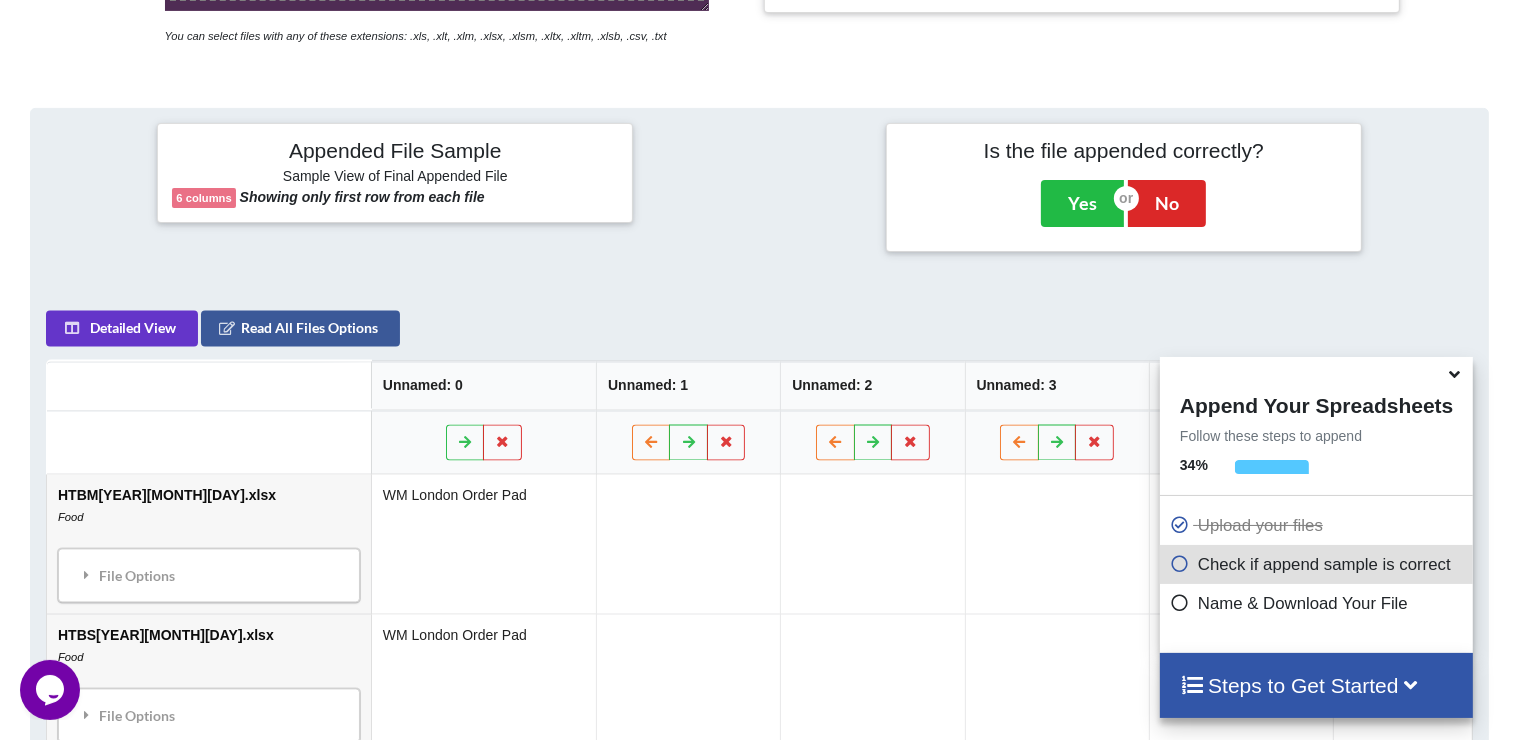scroll, scrollTop: 788, scrollLeft: 0, axis: vertical 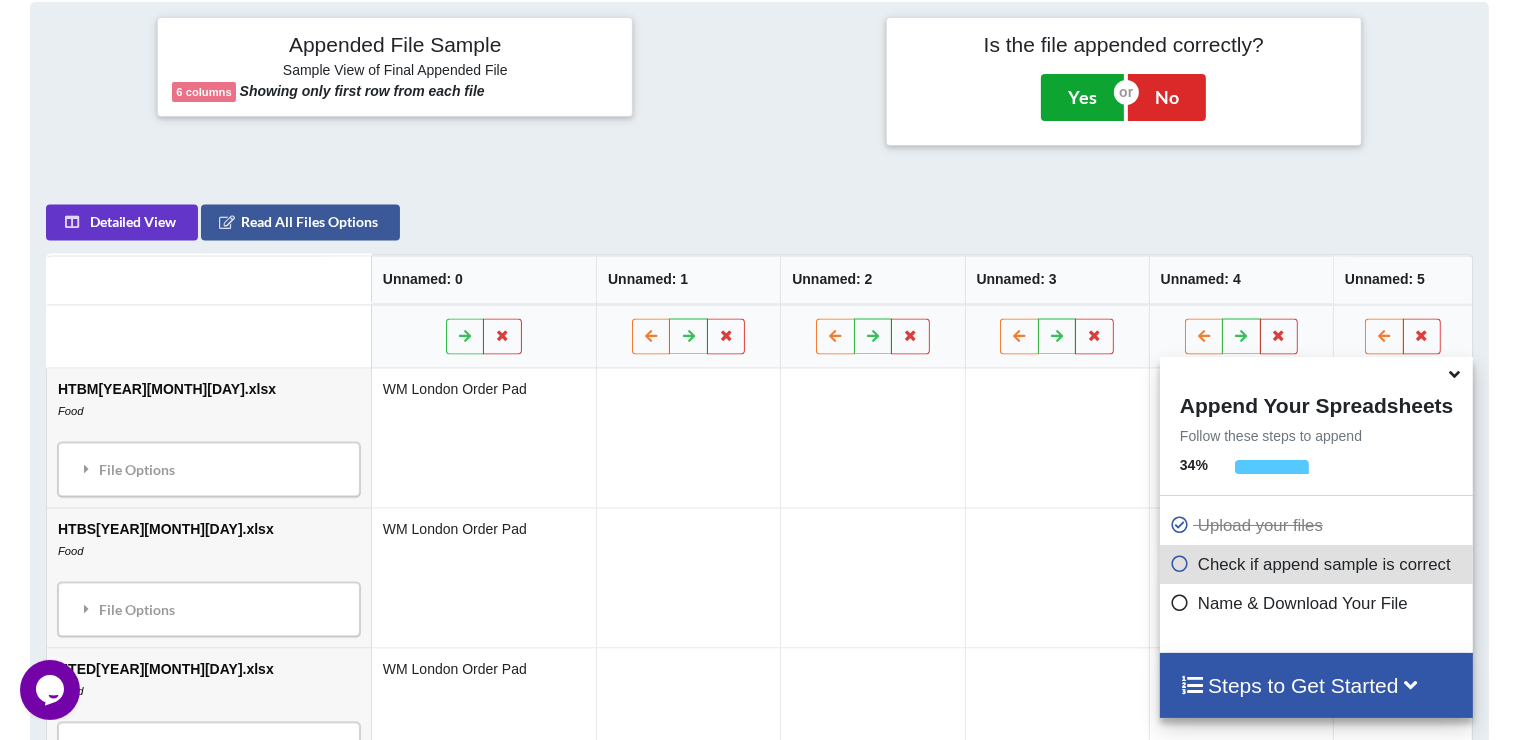 click on "Yes" at bounding box center (1082, 97) 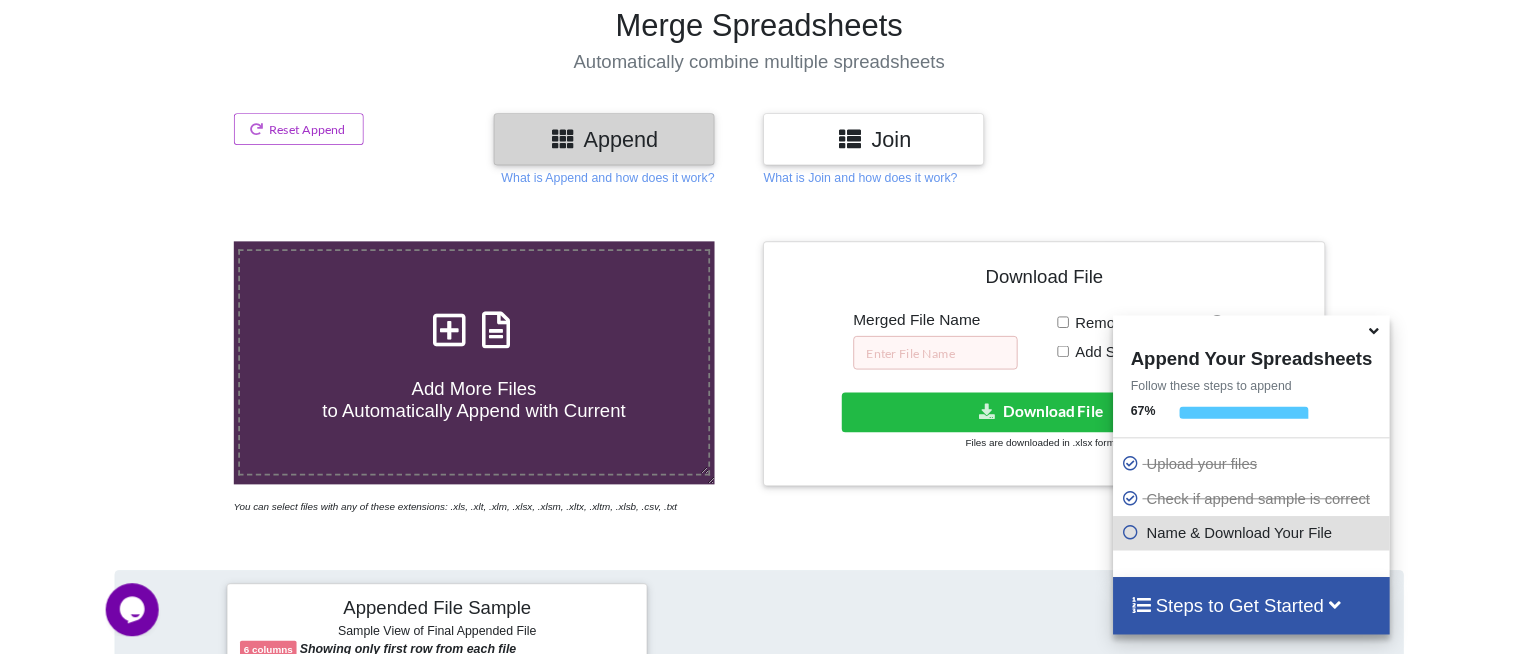 scroll, scrollTop: 317, scrollLeft: 0, axis: vertical 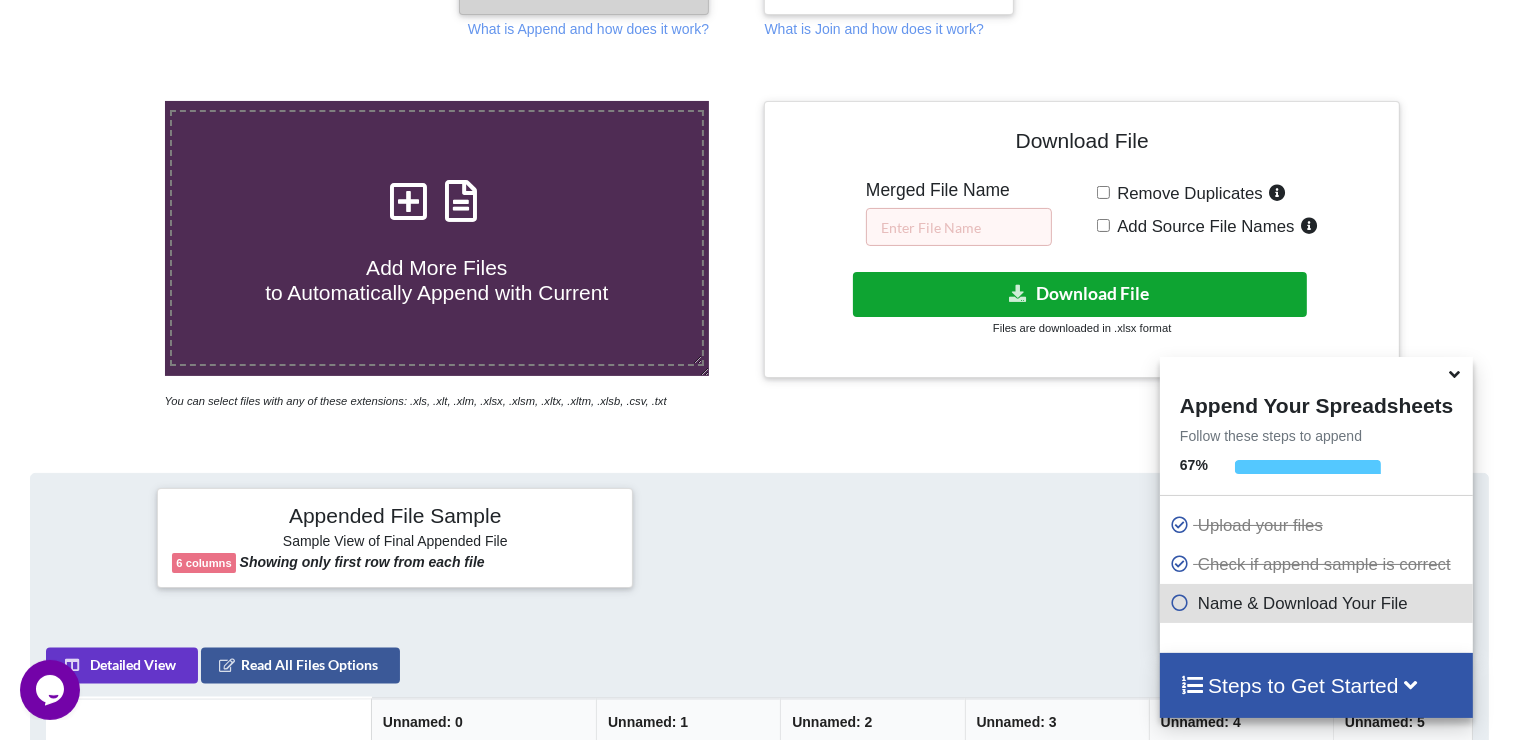 click on "Download File" at bounding box center (1080, 294) 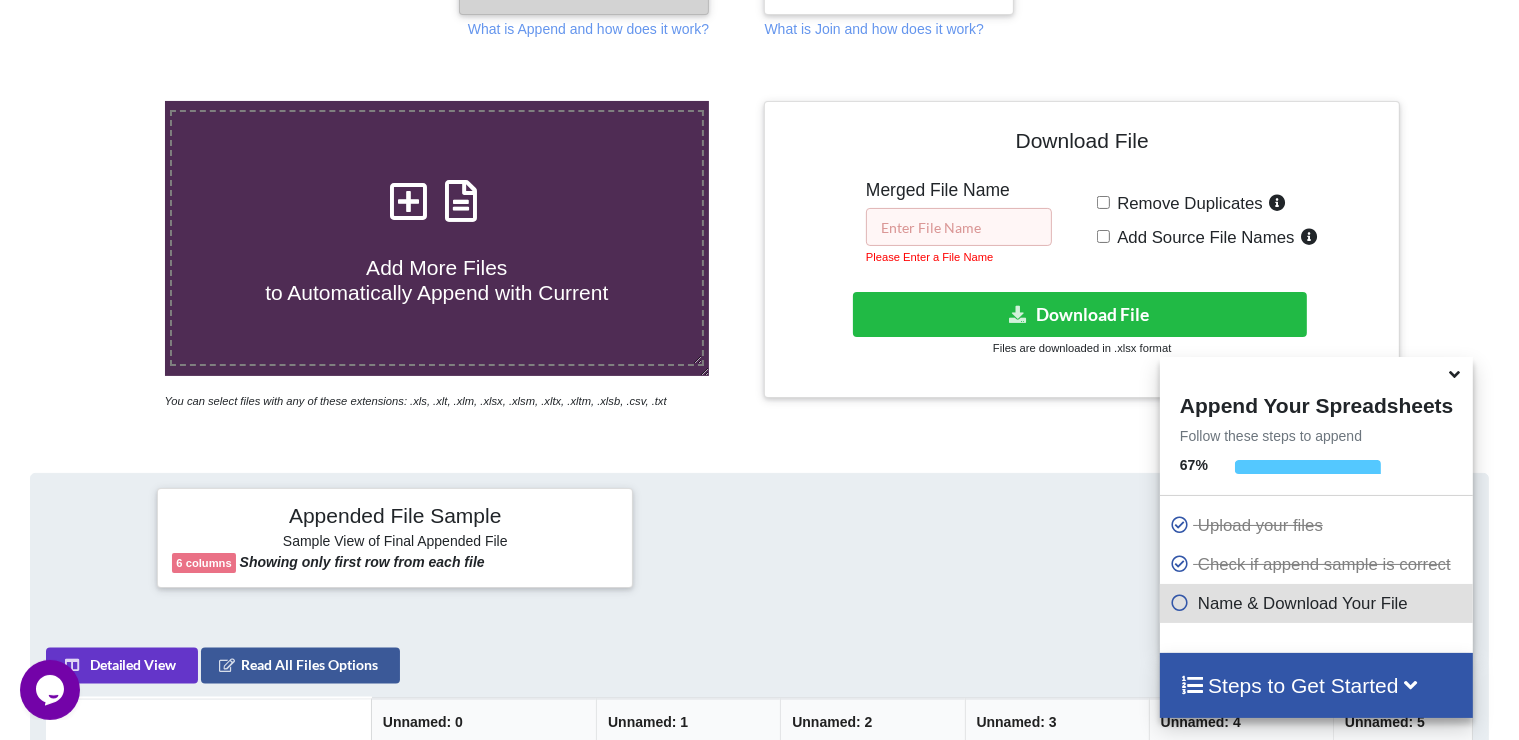click at bounding box center [959, 227] 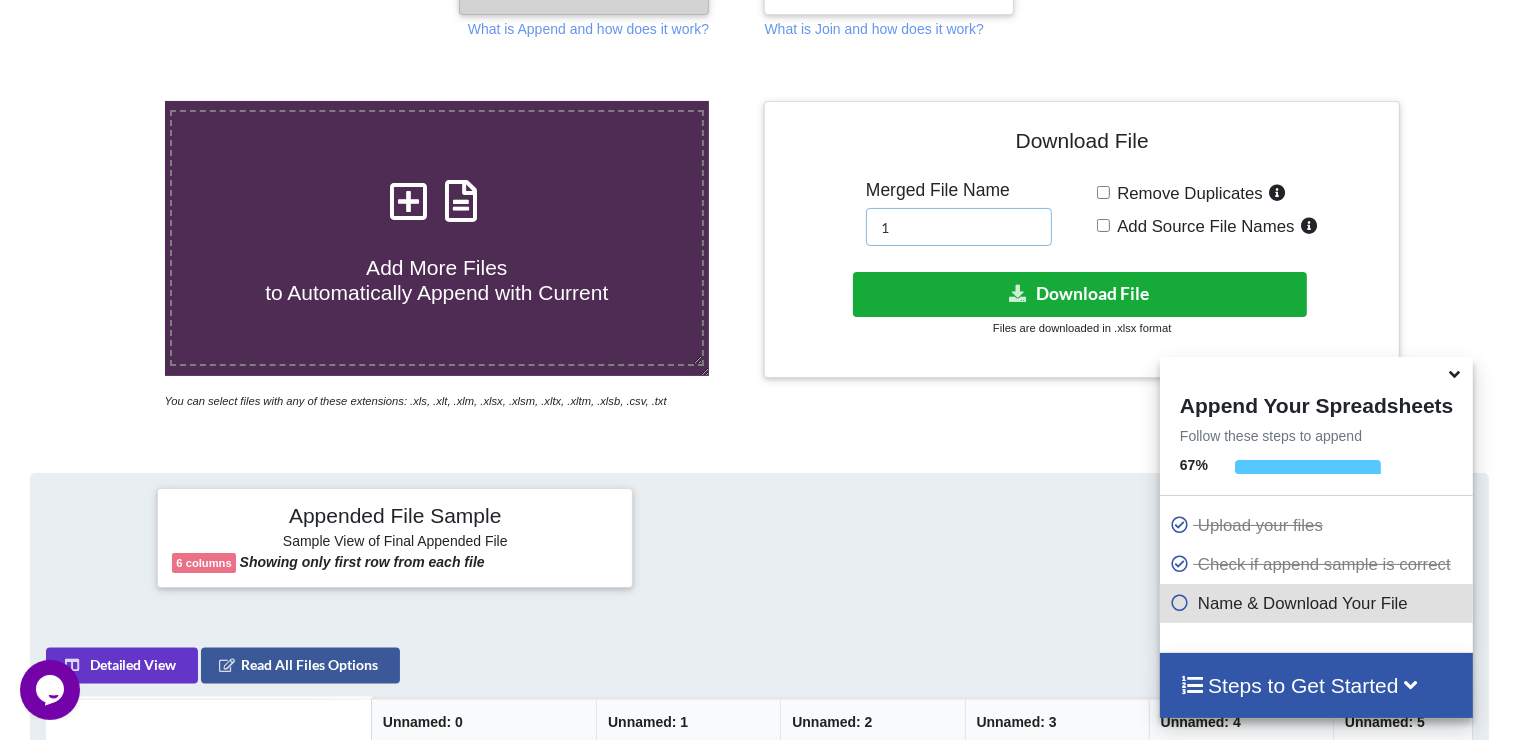 type on "1" 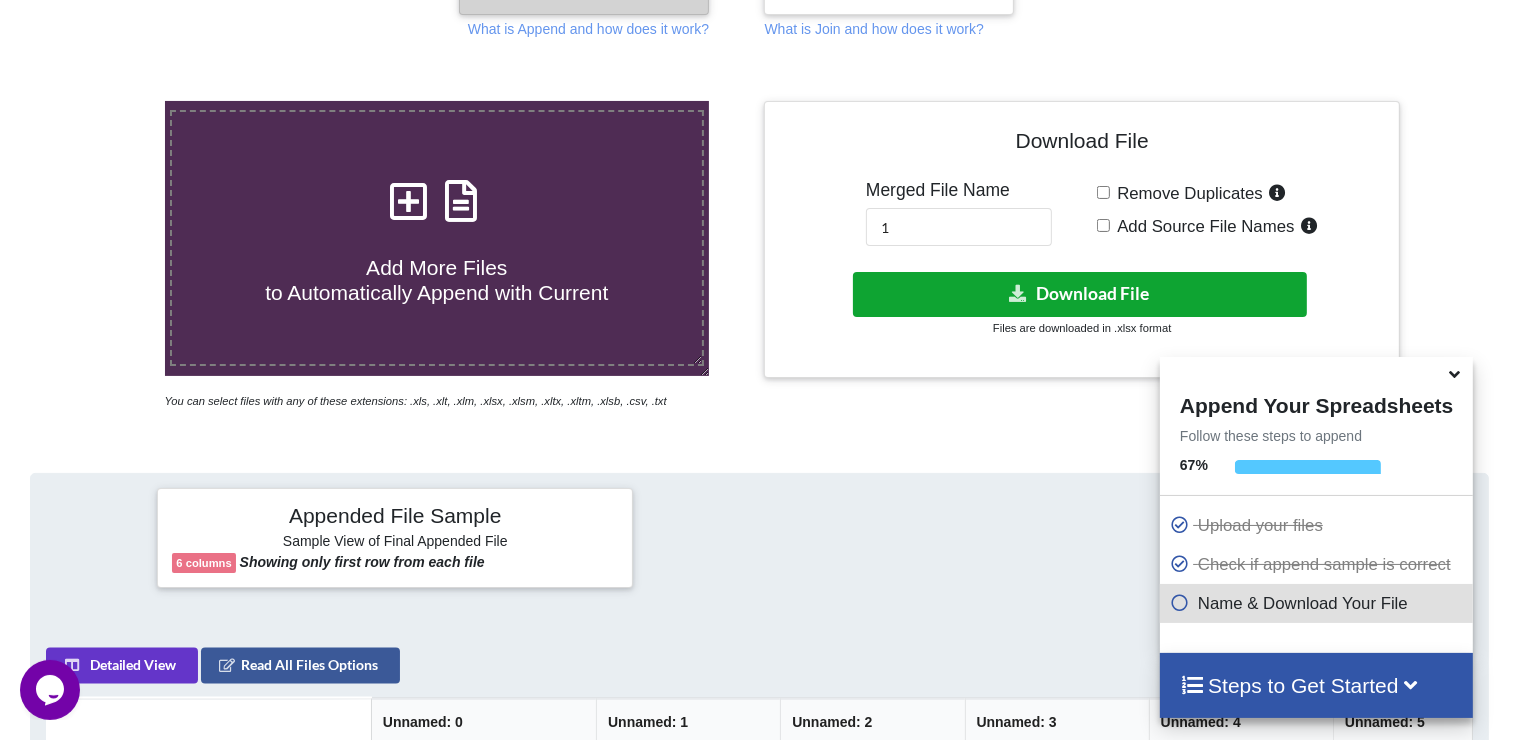 click on "Download File" at bounding box center [1080, 294] 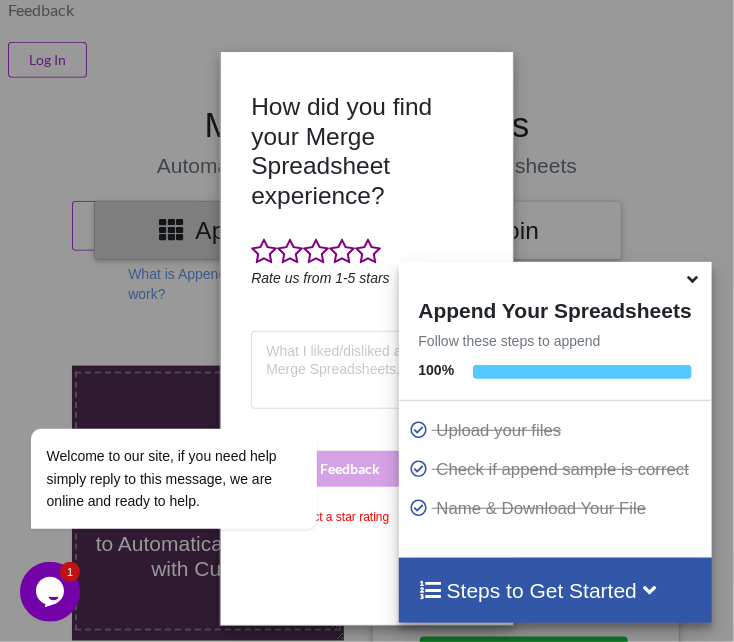 click on "How did you find your Merge Spreadsheet experience? Rate us from 1-5 stars Submit Feedback Please select a star rating" at bounding box center [367, 321] 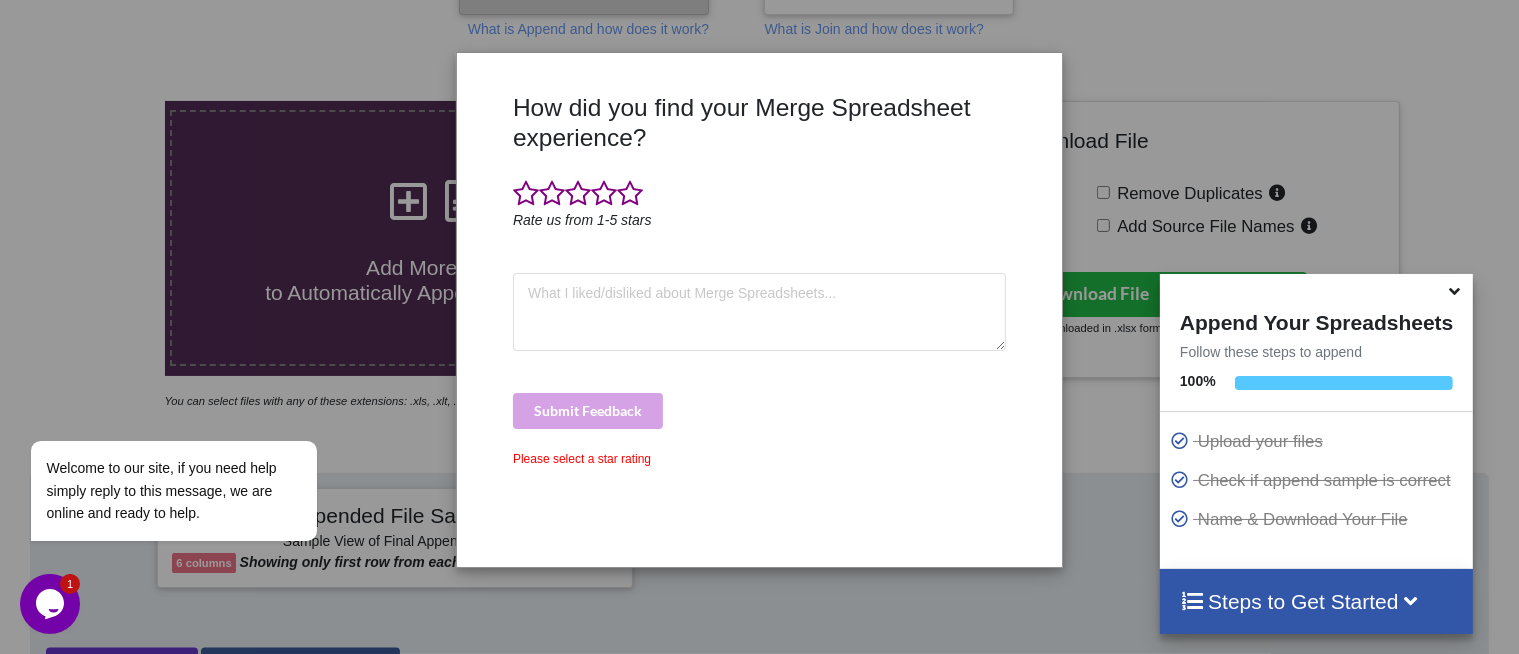 click on "How did you find your Merge Spreadsheet experience? Rate us from 1-5 stars Submit Feedback Please select a star rating" at bounding box center [759, 327] 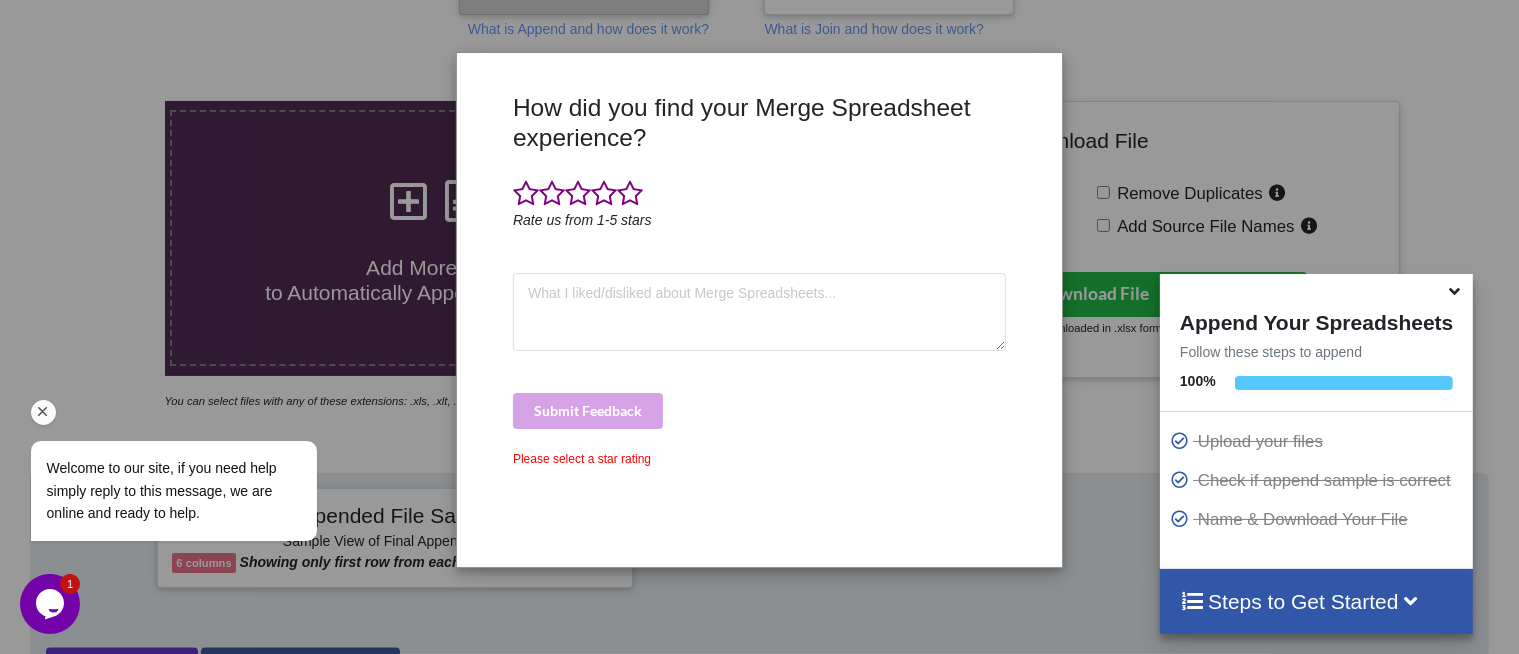 click on "Welcome to our site, if you need help simply reply to this message, we are online and ready to help." at bounding box center (200, 407) 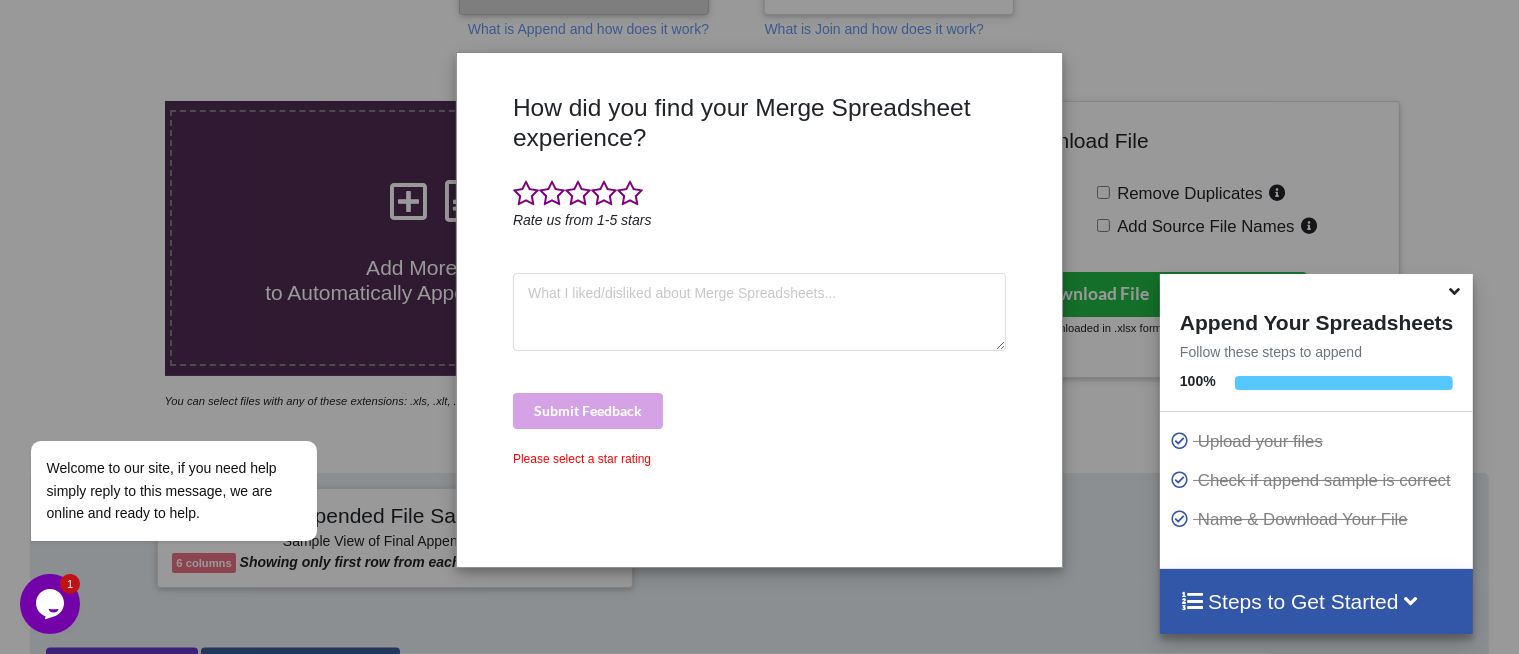 click at bounding box center [1454, 288] 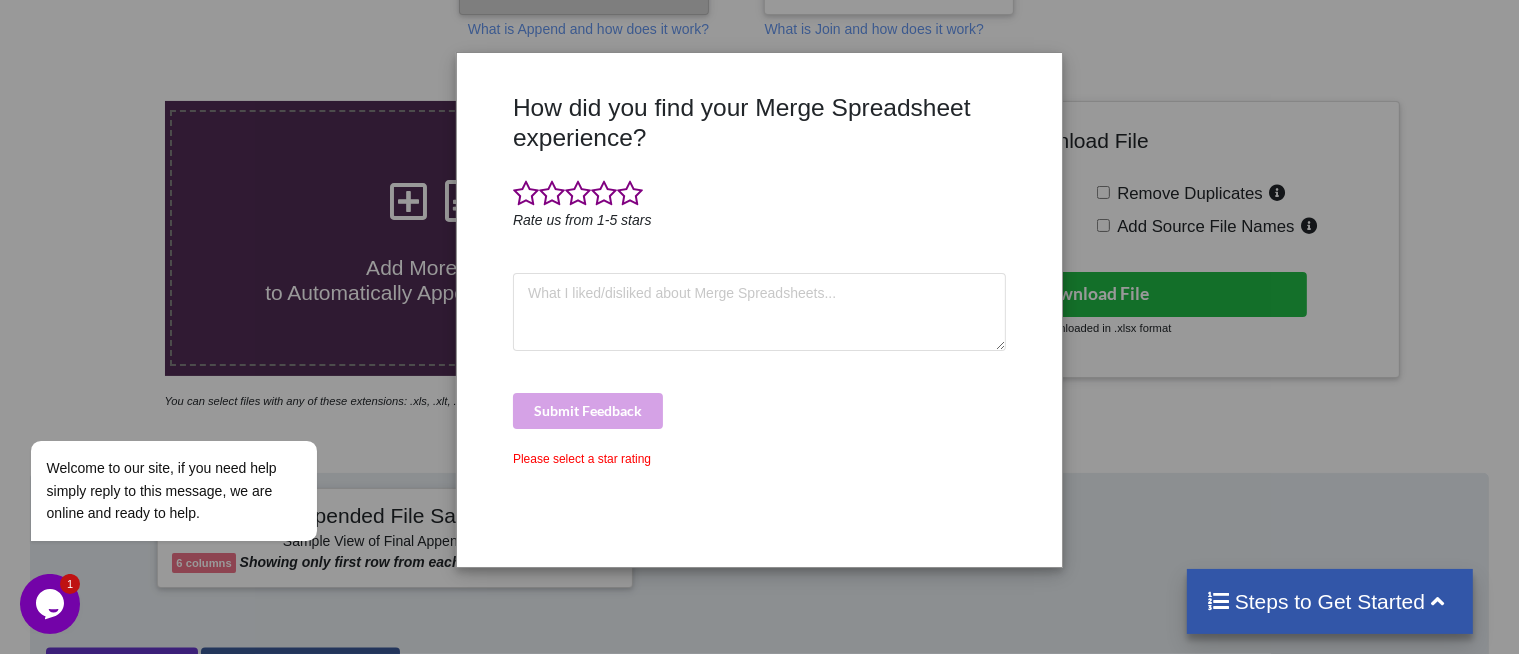 click on "How did you find your Merge Spreadsheet experience? Rate us from 1-5 stars Submit Feedback Please select a star rating" at bounding box center (759, 327) 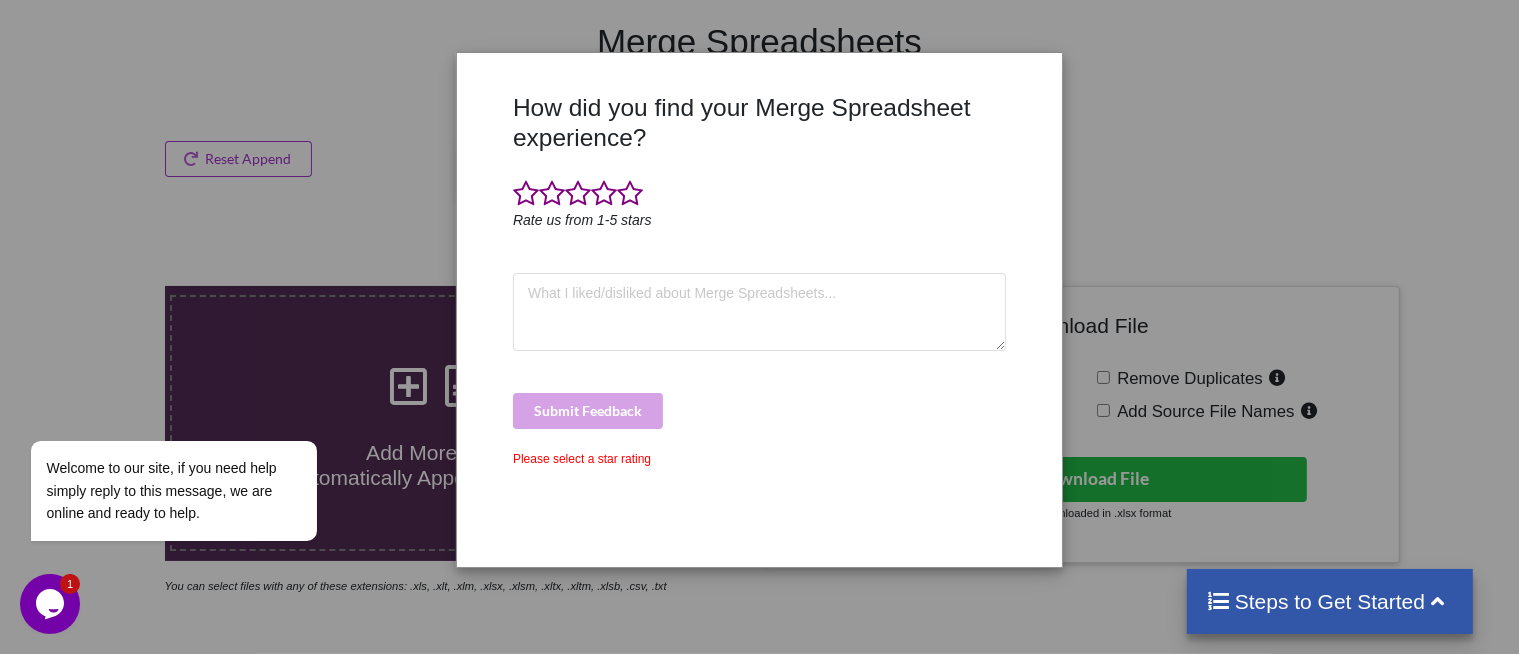 scroll, scrollTop: 0, scrollLeft: 0, axis: both 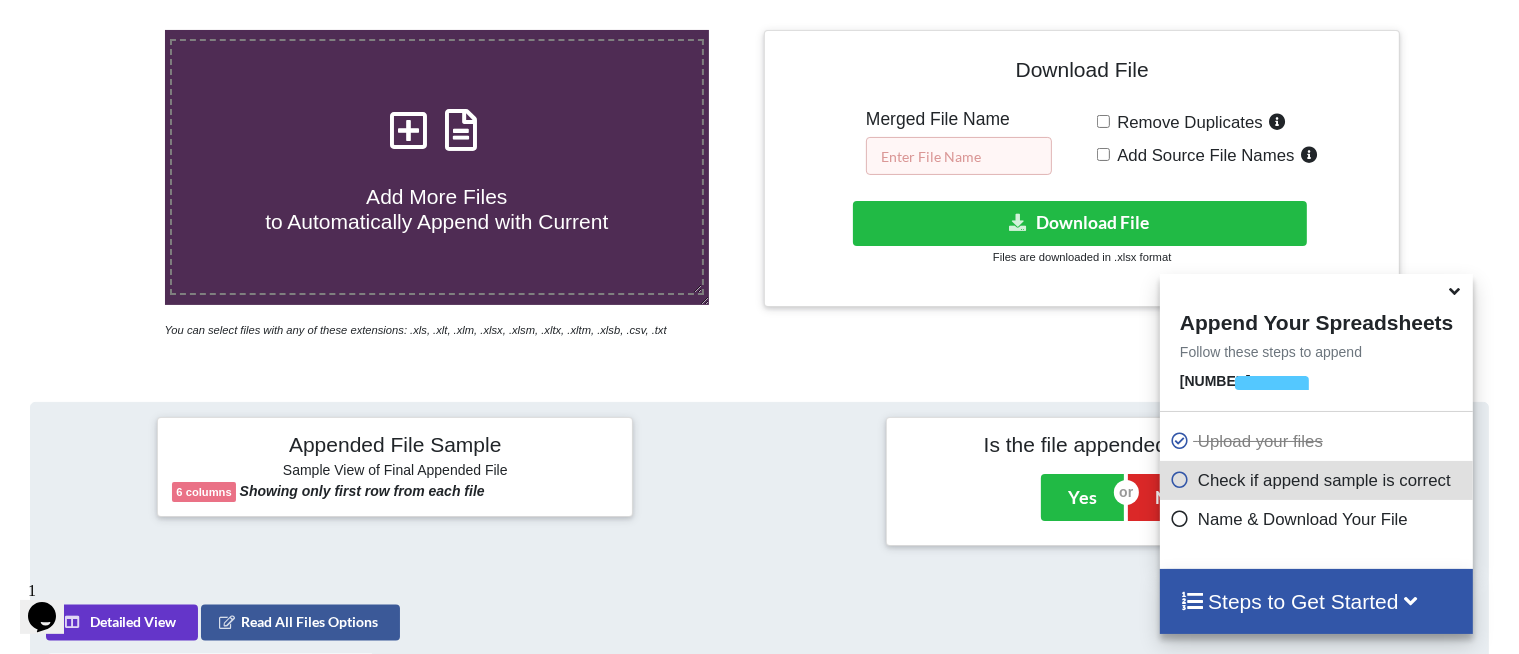 click at bounding box center (959, 156) 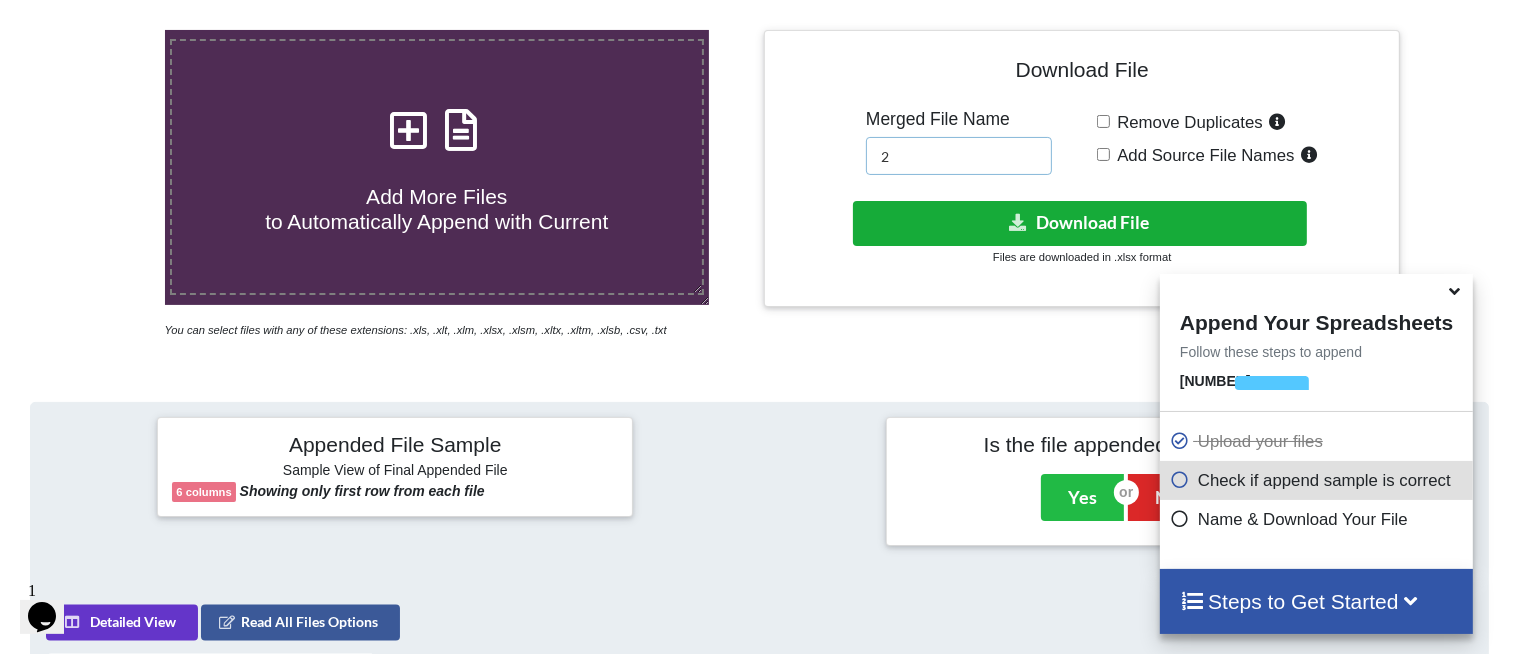 type on "2" 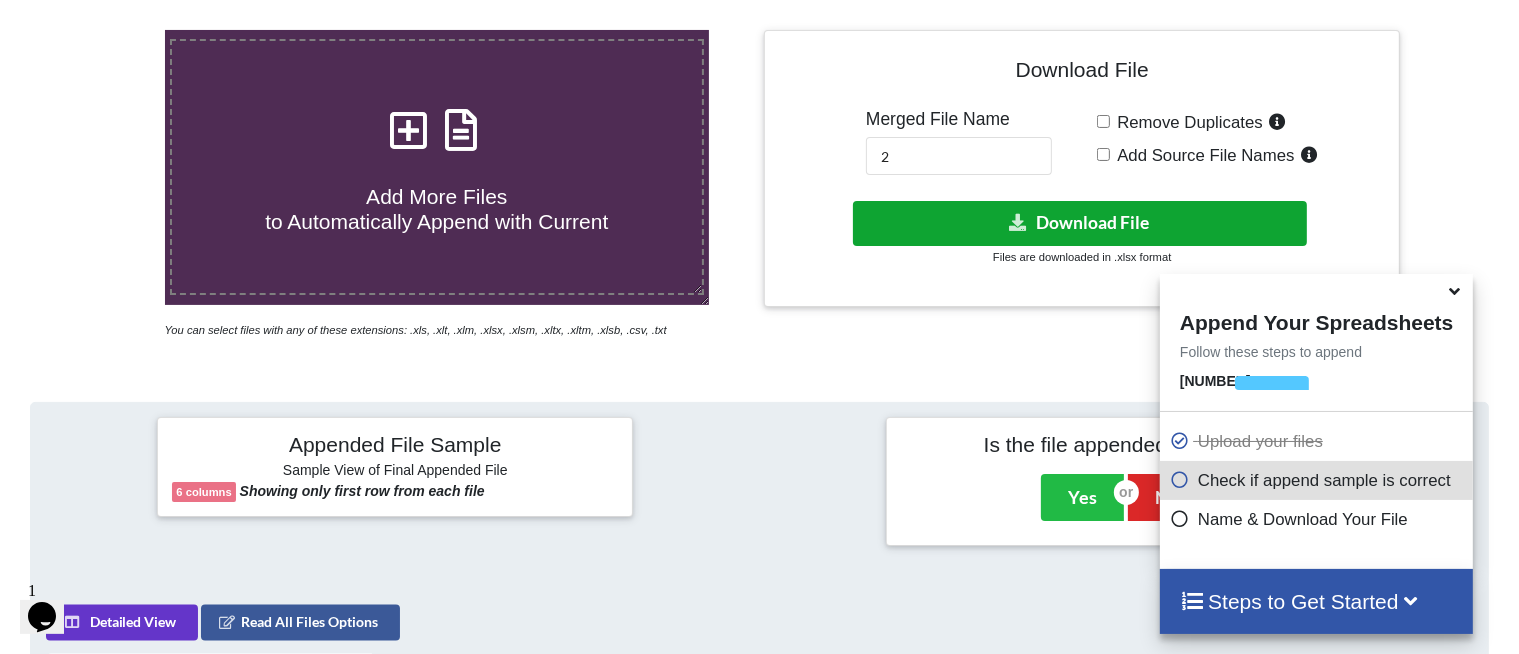 click on "Download File" at bounding box center (1080, 223) 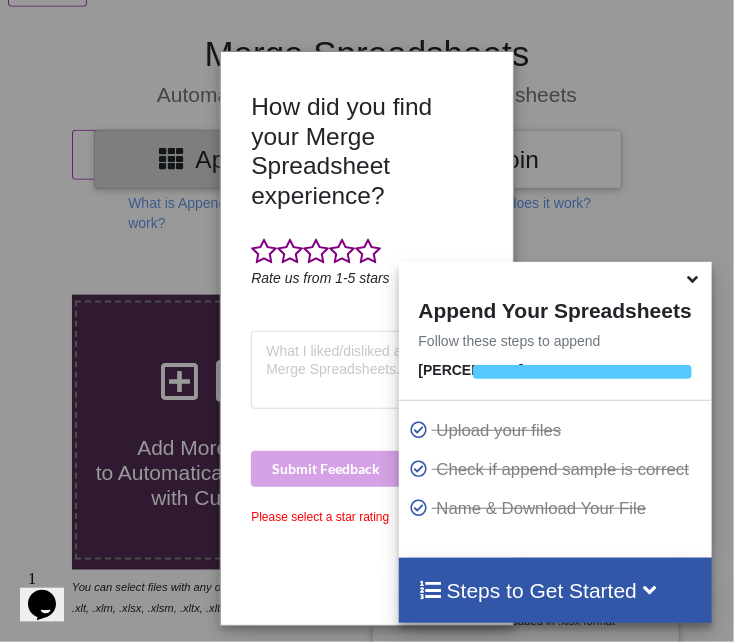 click on "How did you find your Merge Spreadsheet experience? Rate us from 1-5 stars Submit Feedback Please select a star rating" at bounding box center [367, 321] 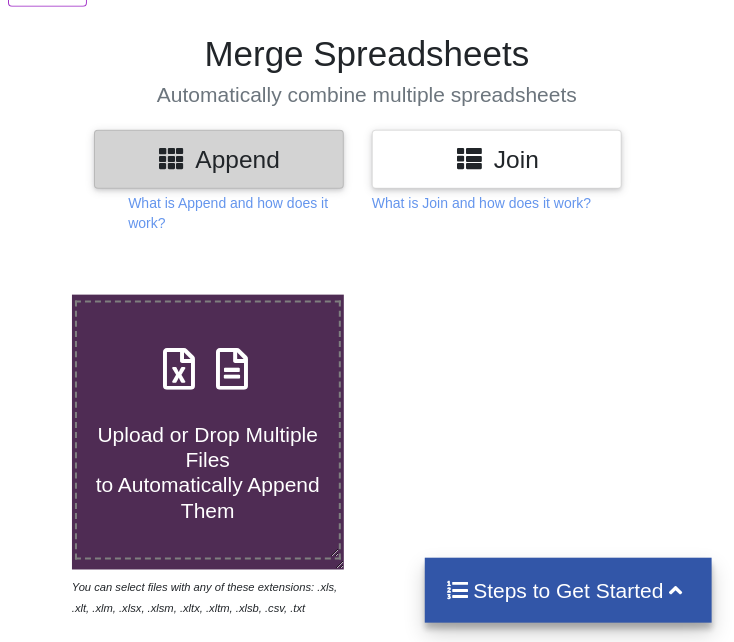 scroll, scrollTop: 388, scrollLeft: 0, axis: vertical 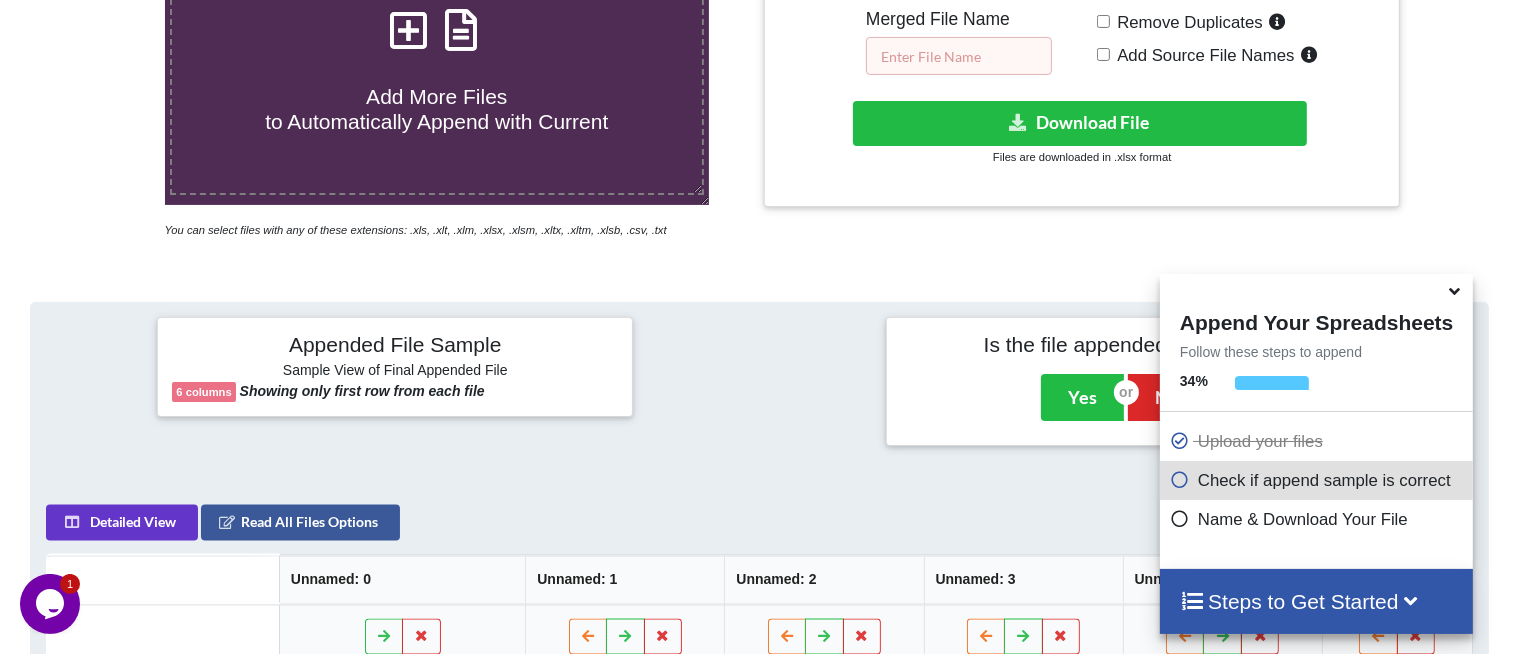 click at bounding box center [959, 56] 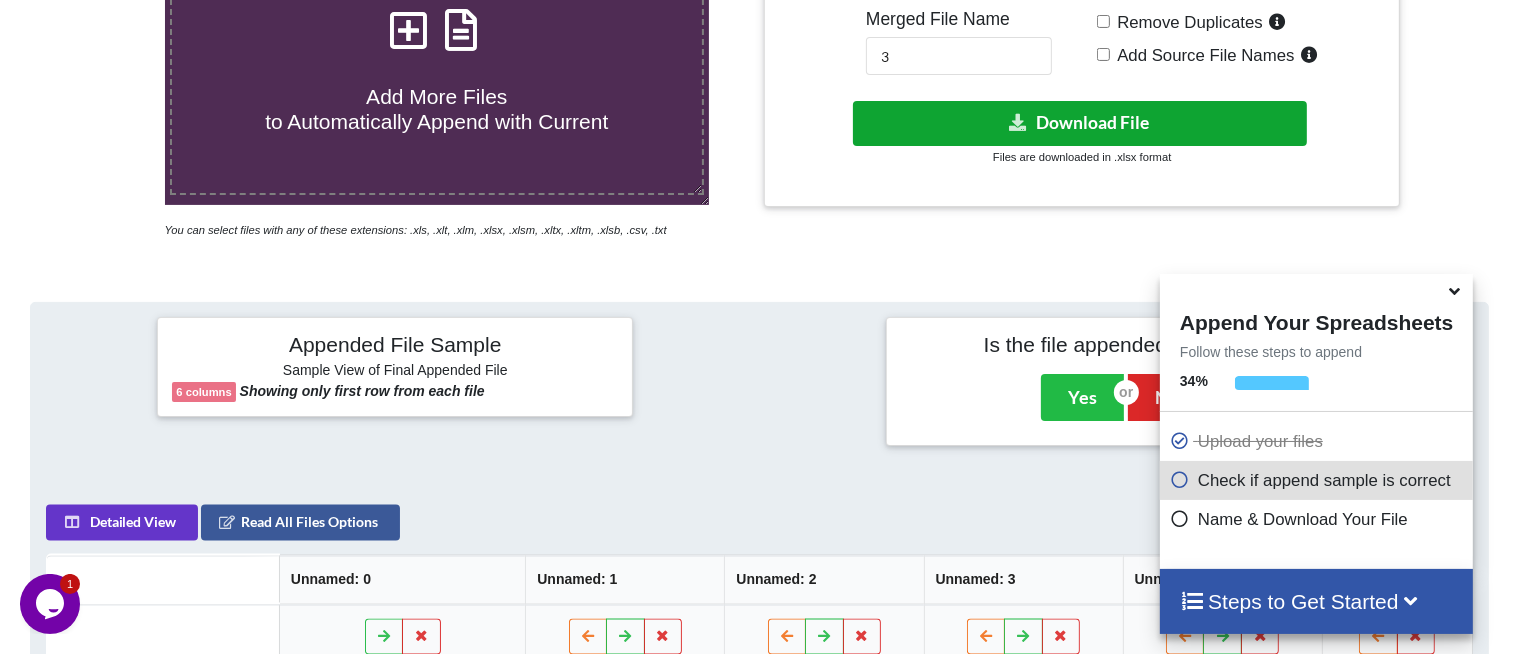 click at bounding box center (1018, 121) 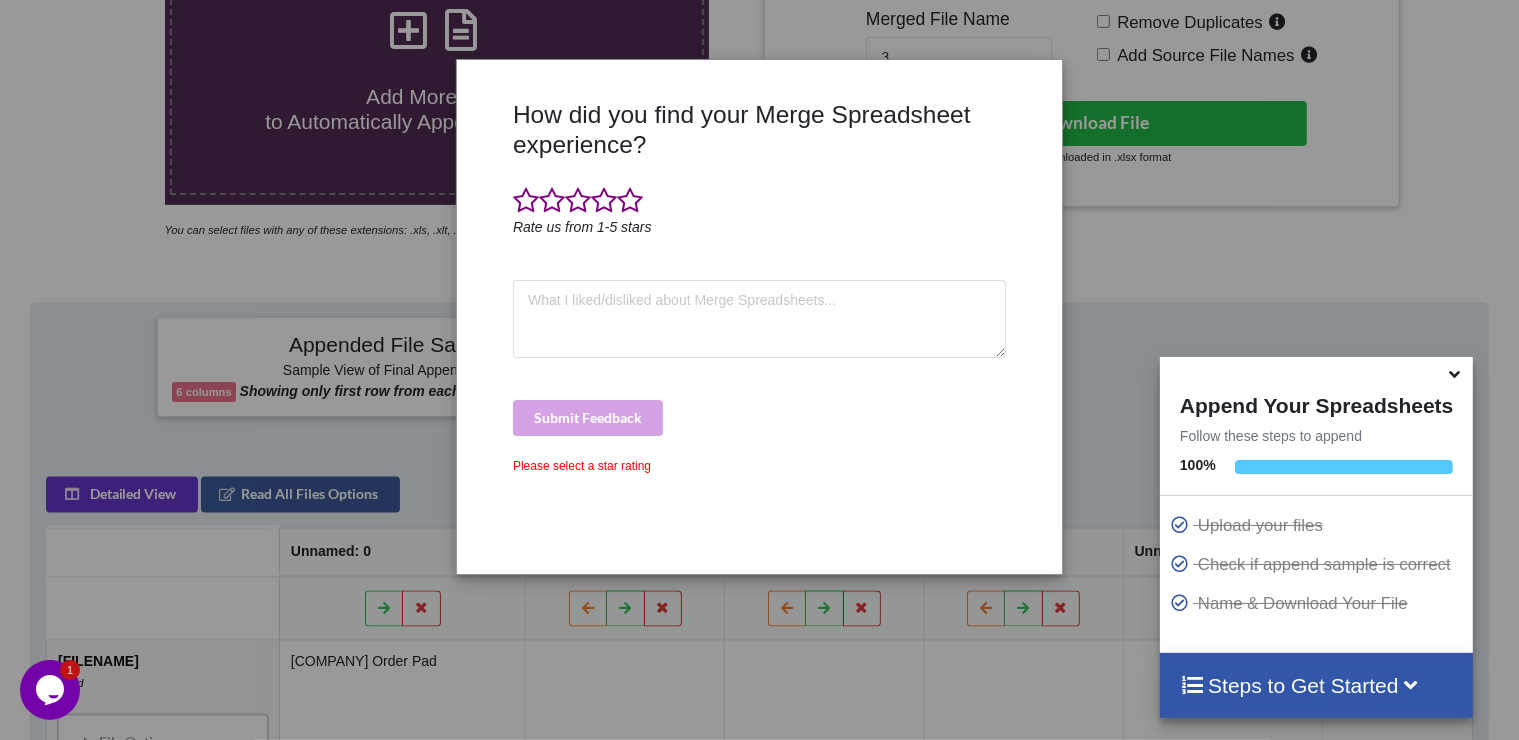 click on "How did you find your Merge Spreadsheet experience? Rate us from 1-5 stars Submit Feedback Please select a star rating" at bounding box center [759, 370] 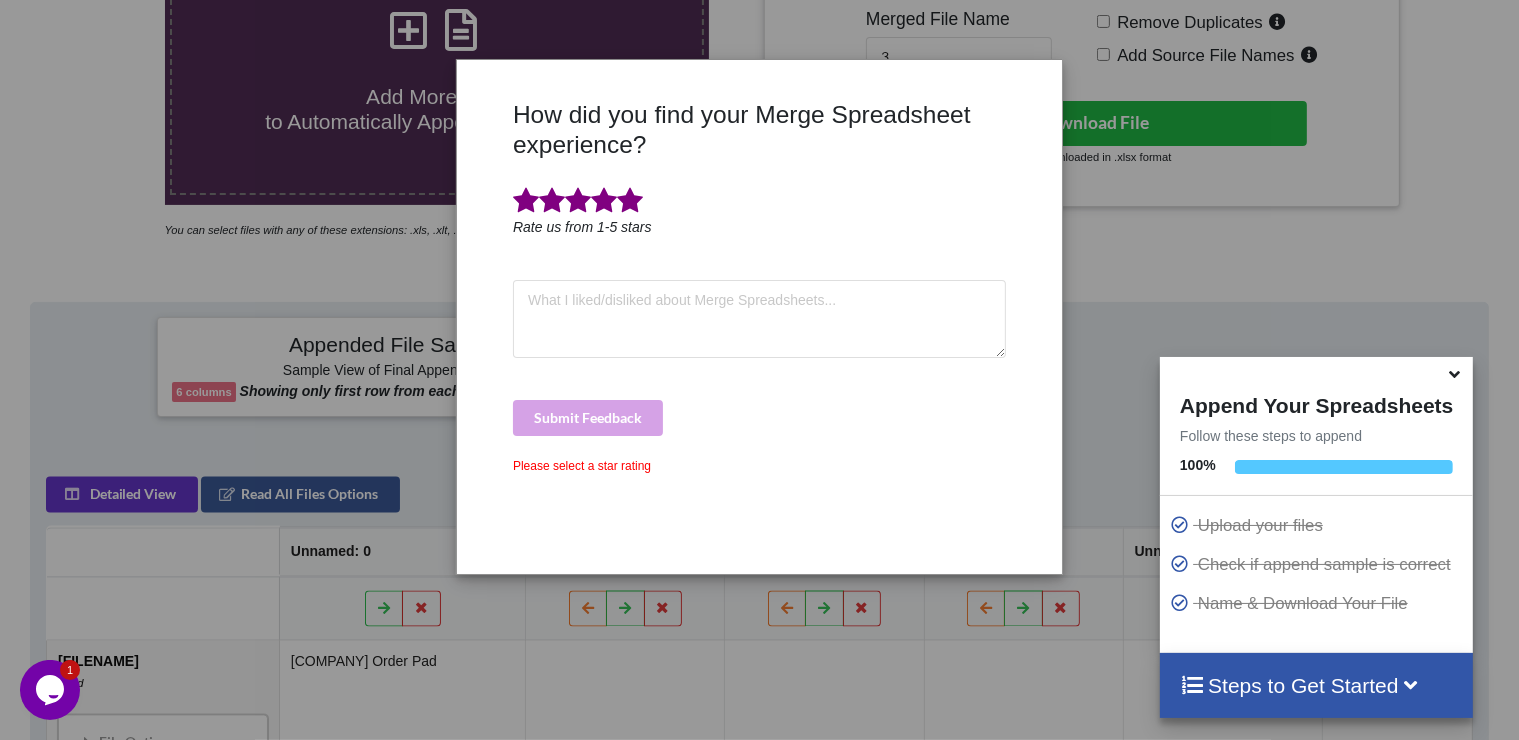 click at bounding box center [630, 201] 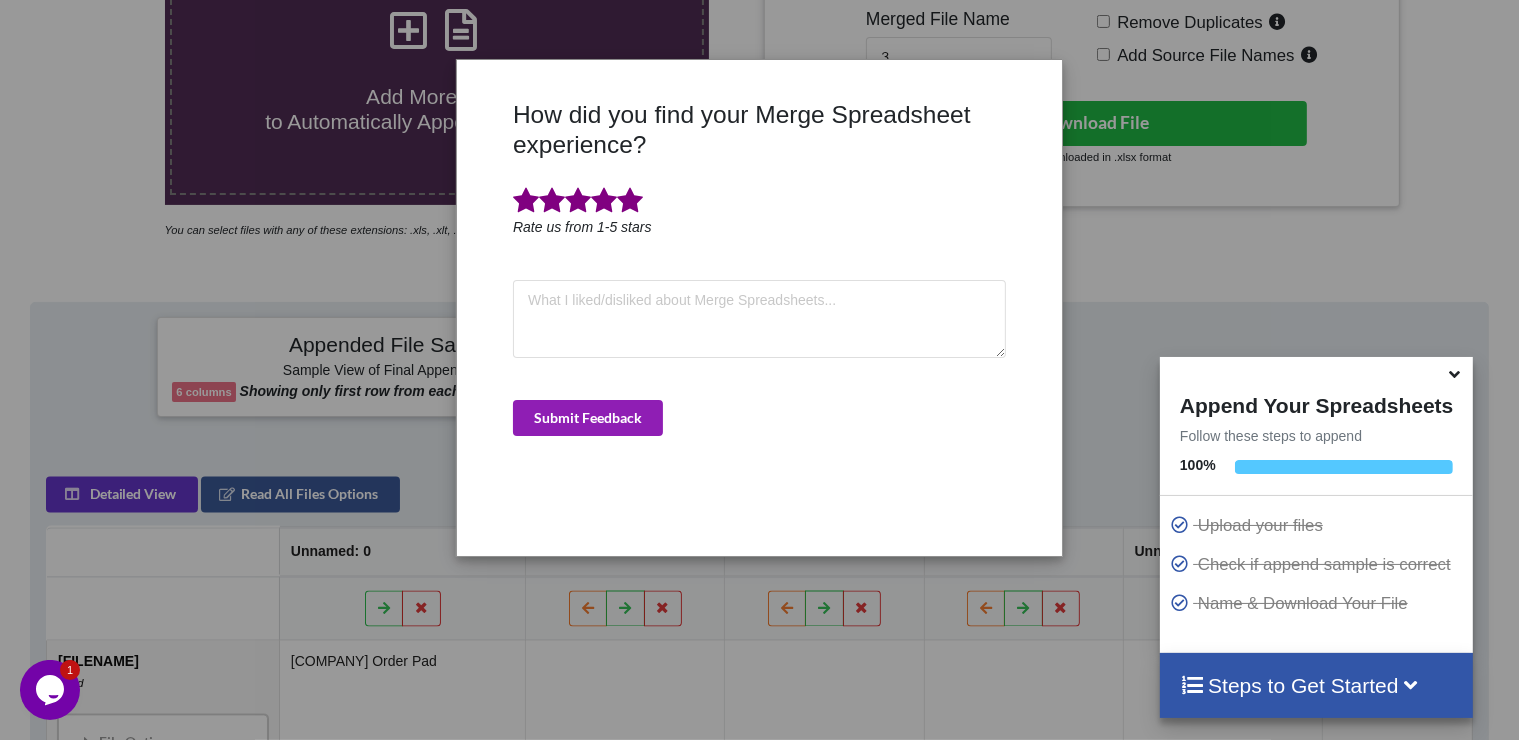click on "Submit Feedback" at bounding box center (588, 418) 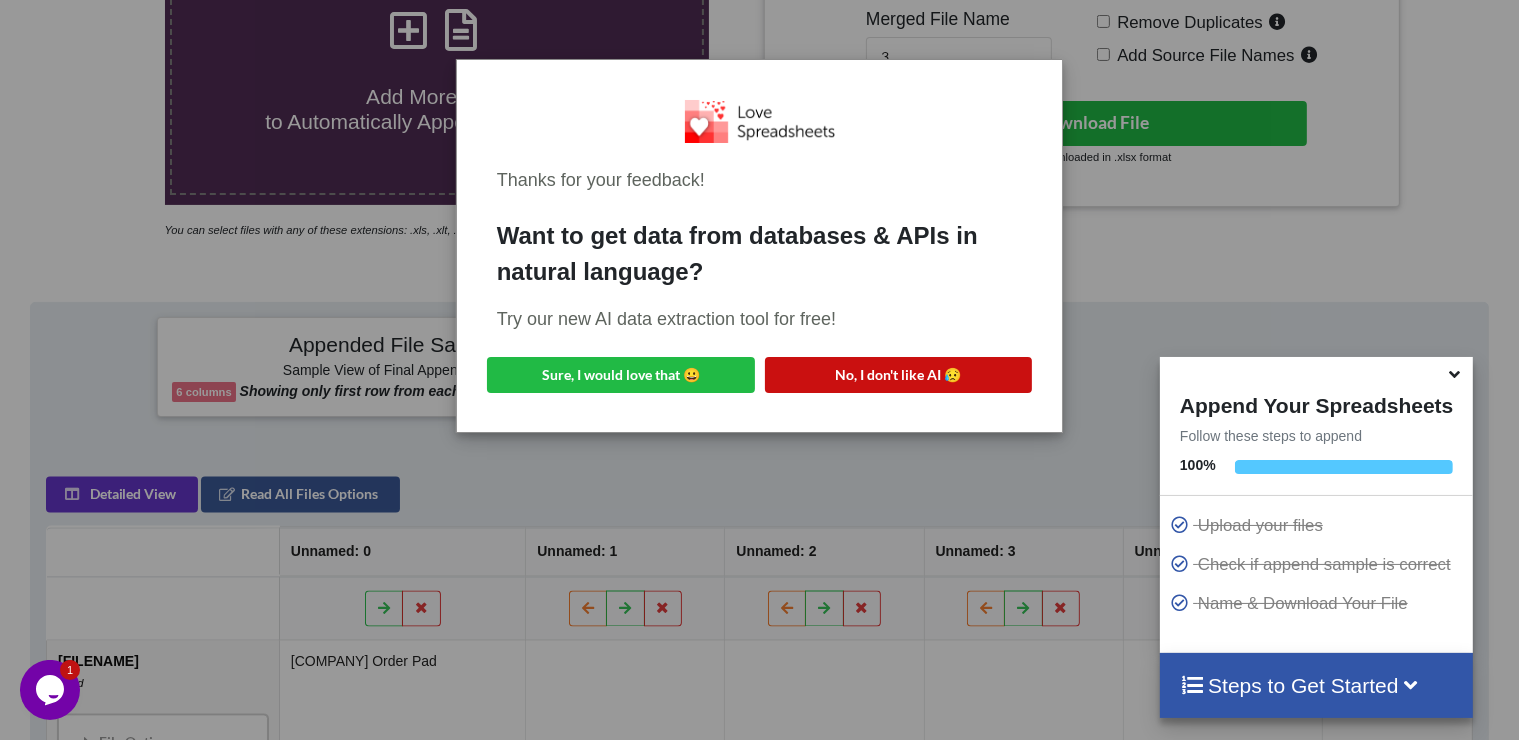click on "No, I don't like AI 😥" at bounding box center (899, 375) 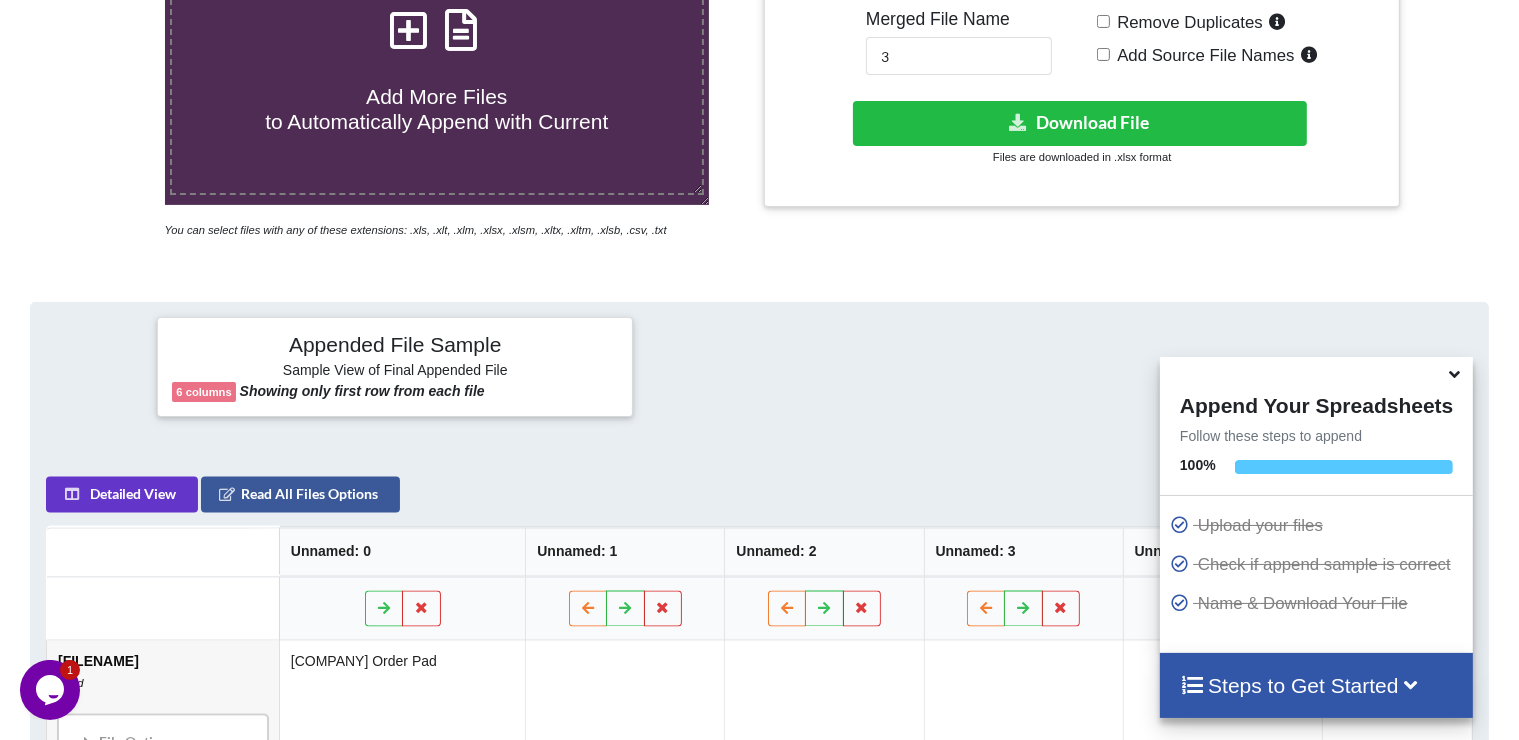 scroll, scrollTop: 188, scrollLeft: 0, axis: vertical 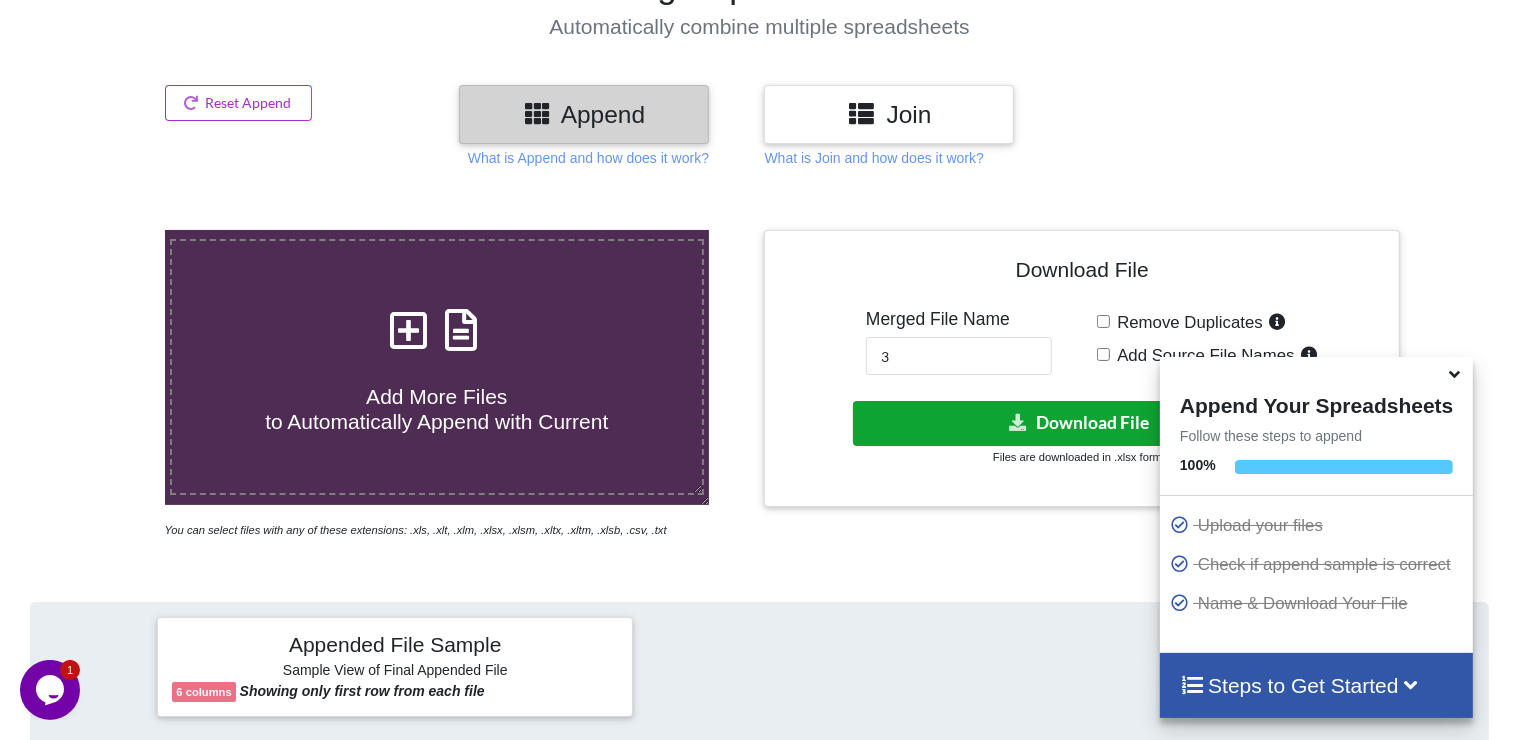 click on "Download File" at bounding box center [1080, 423] 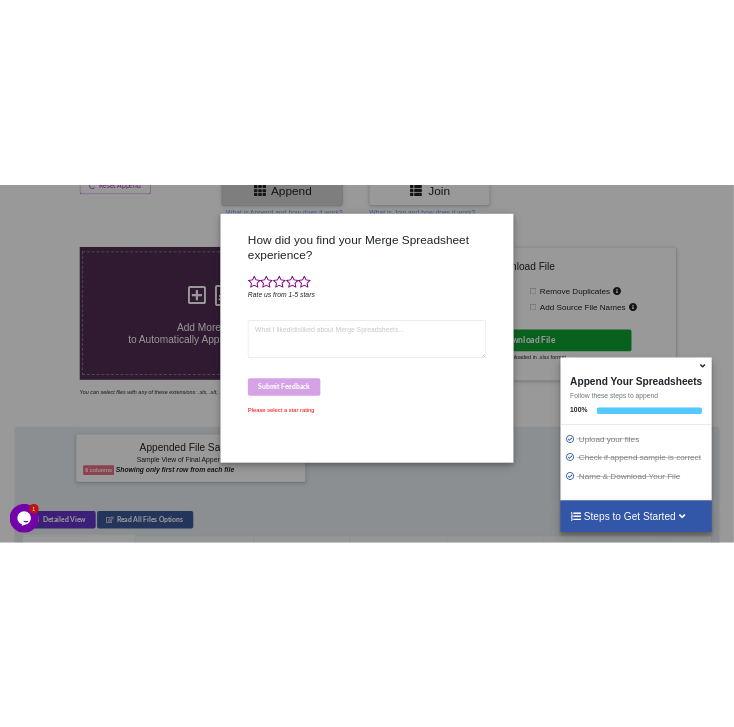scroll, scrollTop: 88, scrollLeft: 0, axis: vertical 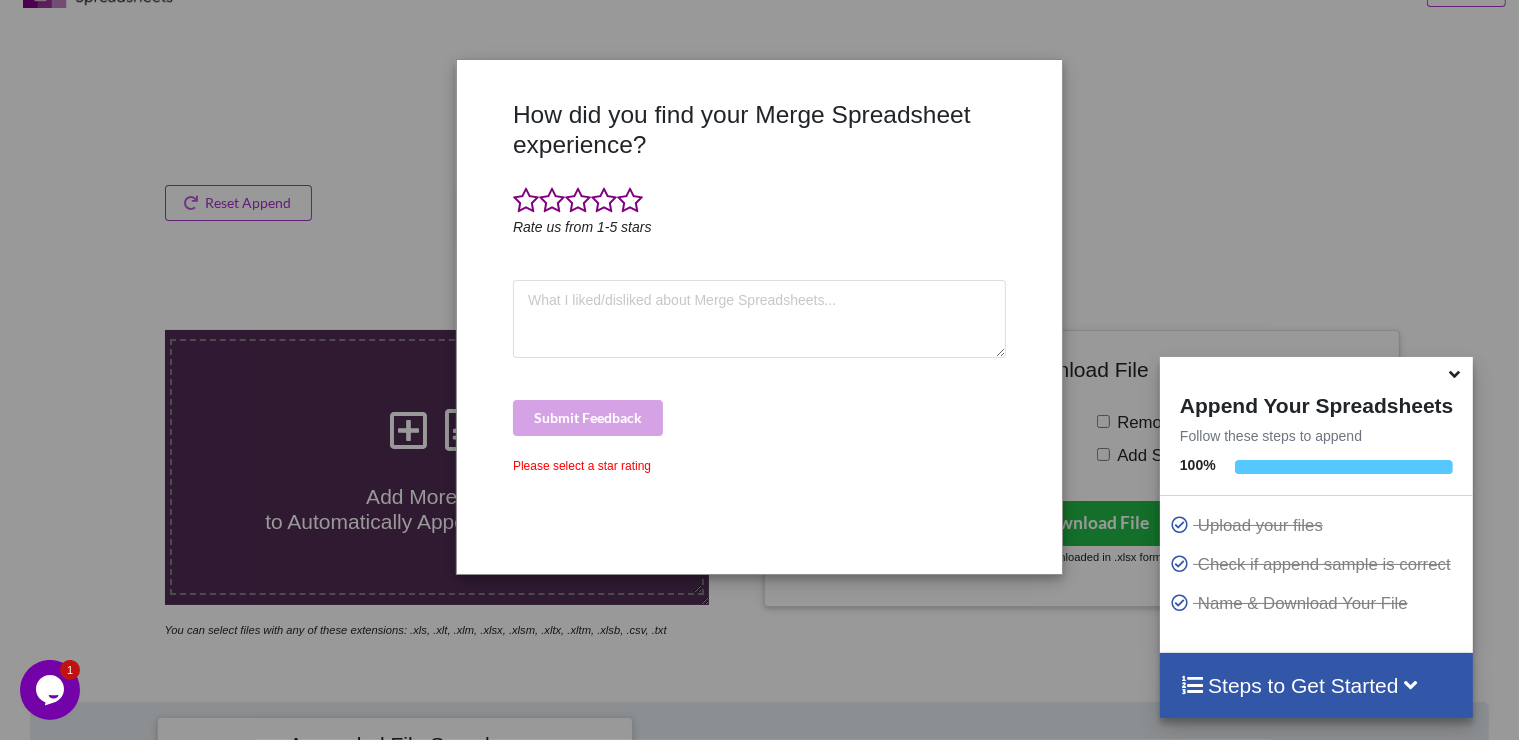 click on "How did you find your Merge Spreadsheet experience? Rate us from 1-5 stars Submit Feedback Please select a star rating" at bounding box center (759, 370) 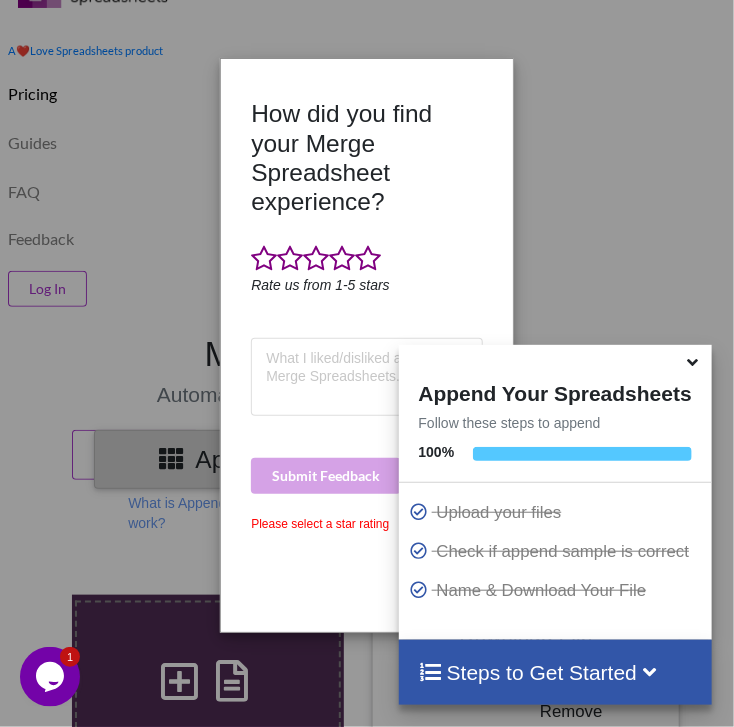 click on "How did you find your Merge Spreadsheet experience? Rate us from 1-5 stars Submit Feedback Please select a star rating" at bounding box center (367, 363) 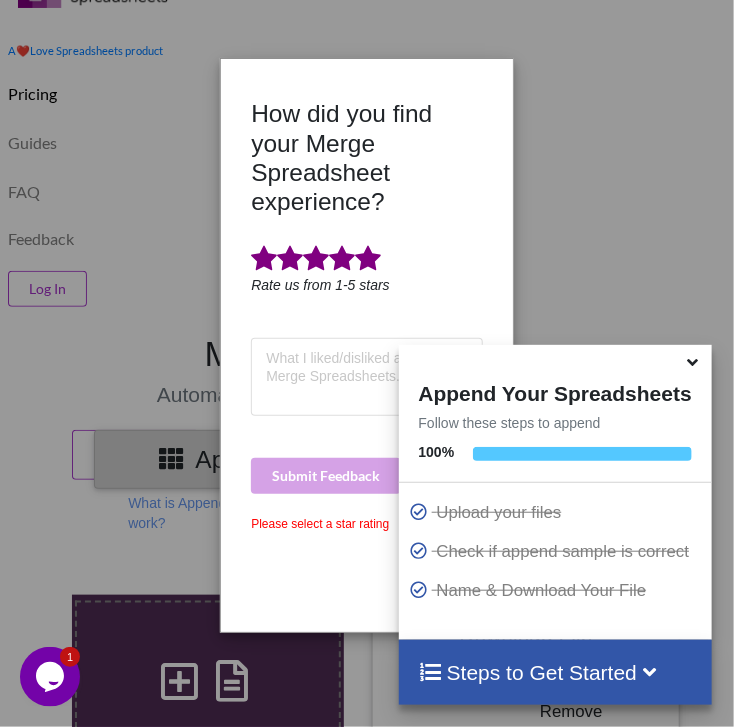 click at bounding box center (368, 259) 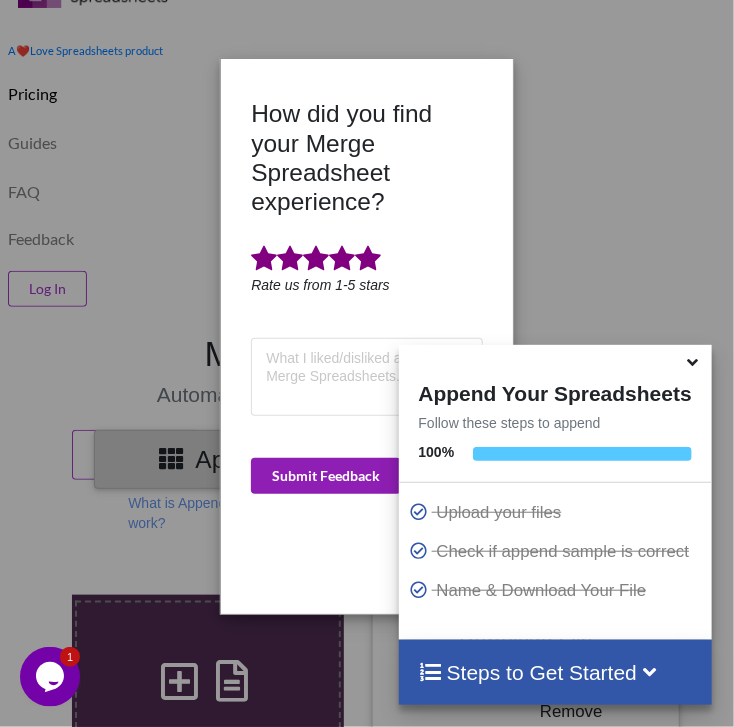 click on "Submit Feedback" at bounding box center (326, 476) 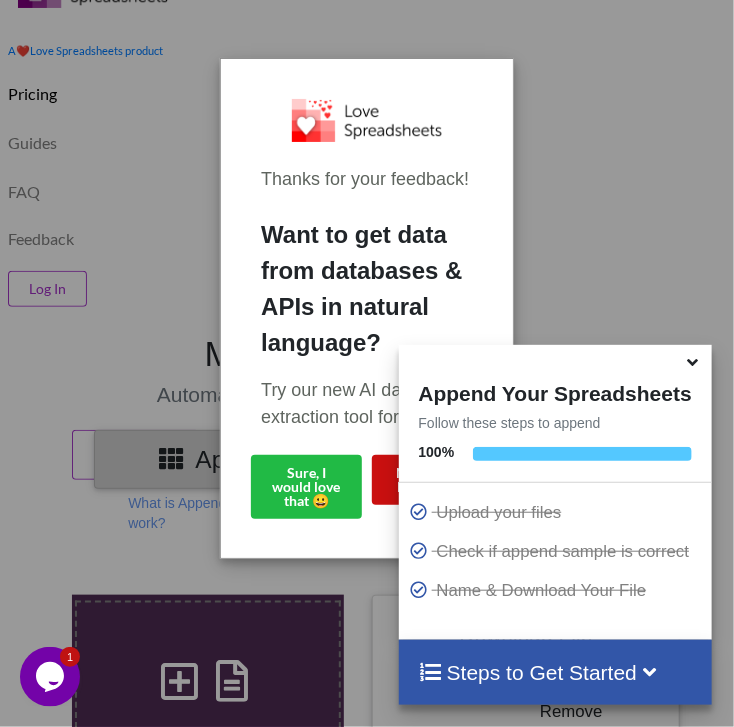 click on "No, I don't like AI 😥" at bounding box center [427, 480] 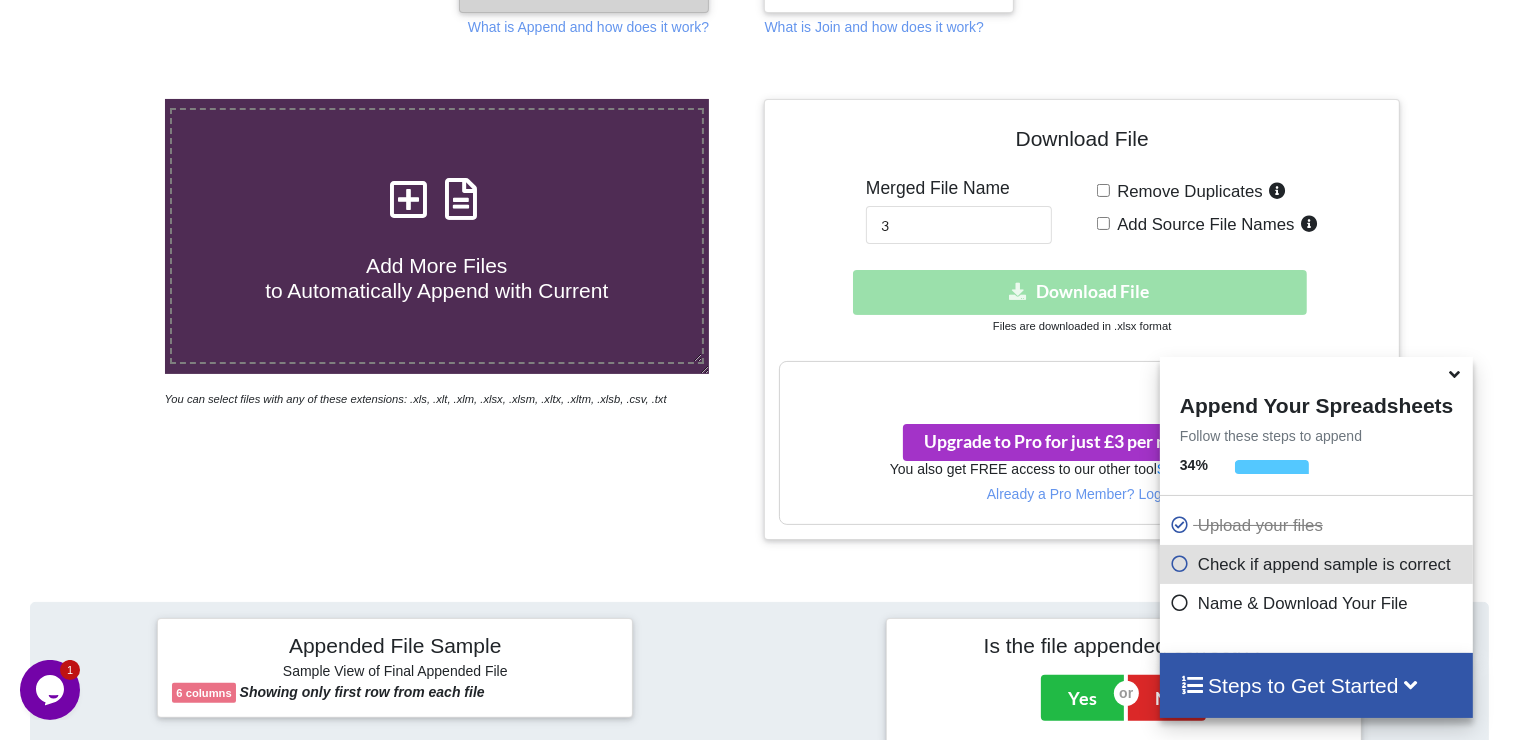 scroll, scrollTop: 218, scrollLeft: 0, axis: vertical 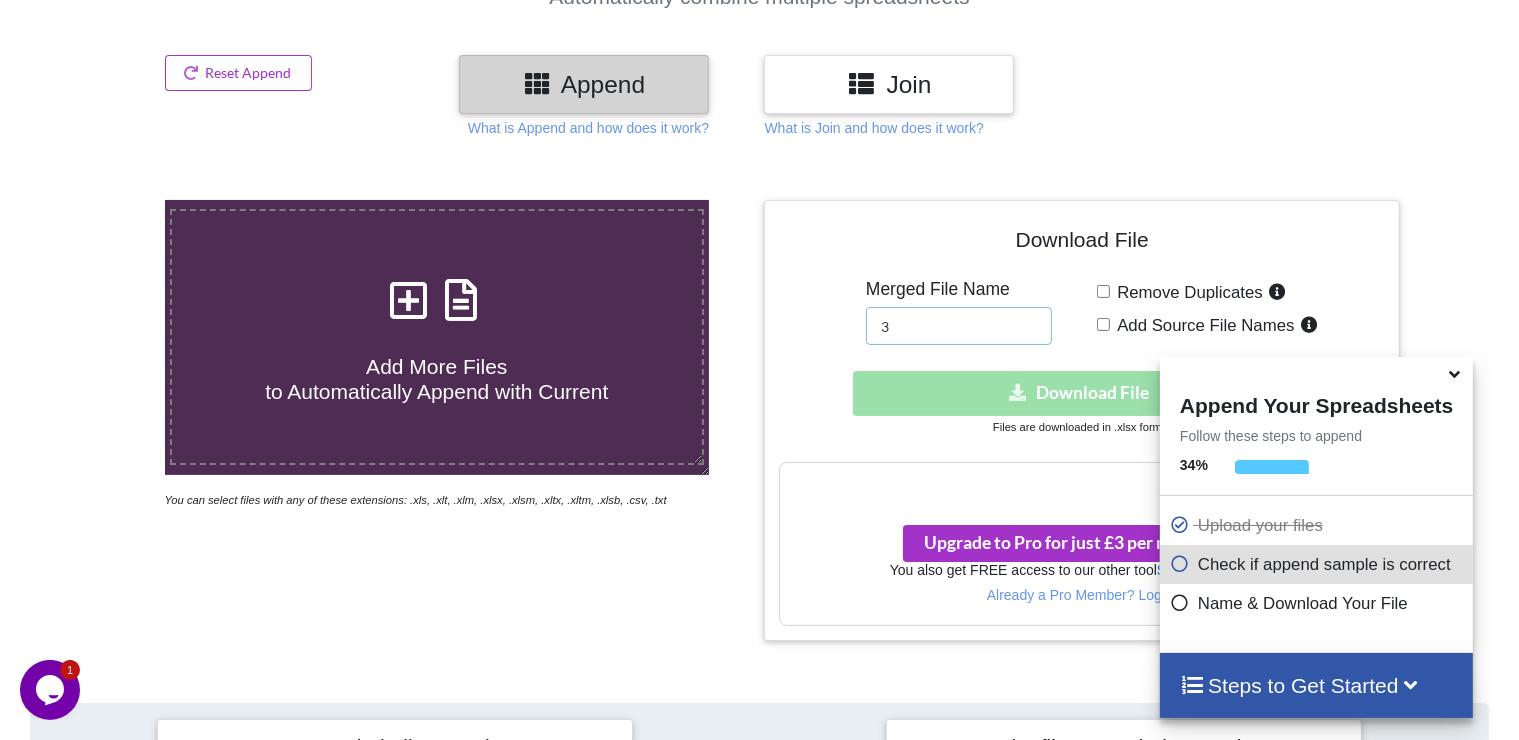 drag, startPoint x: 924, startPoint y: 333, endPoint x: 800, endPoint y: 310, distance: 126.11503 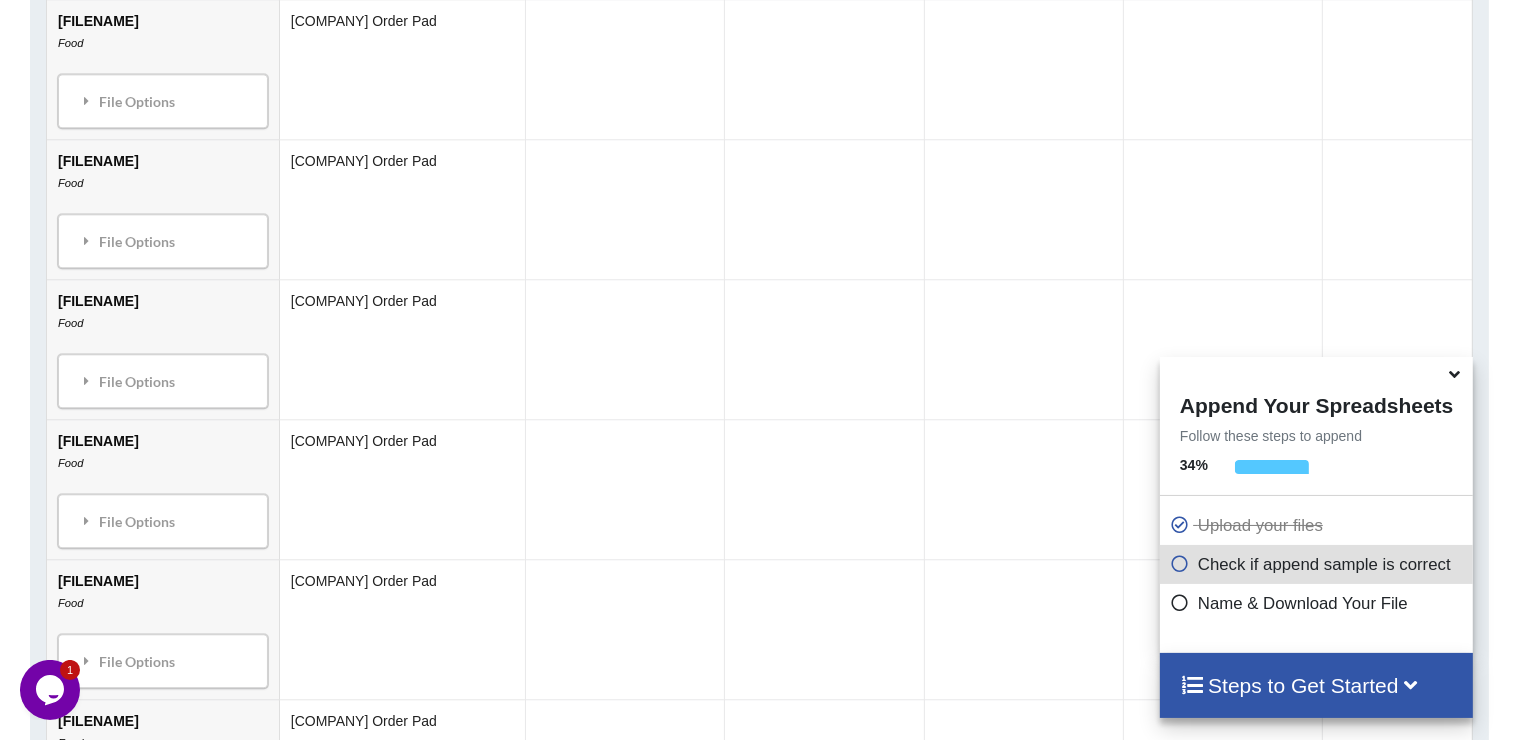 scroll, scrollTop: 1418, scrollLeft: 0, axis: vertical 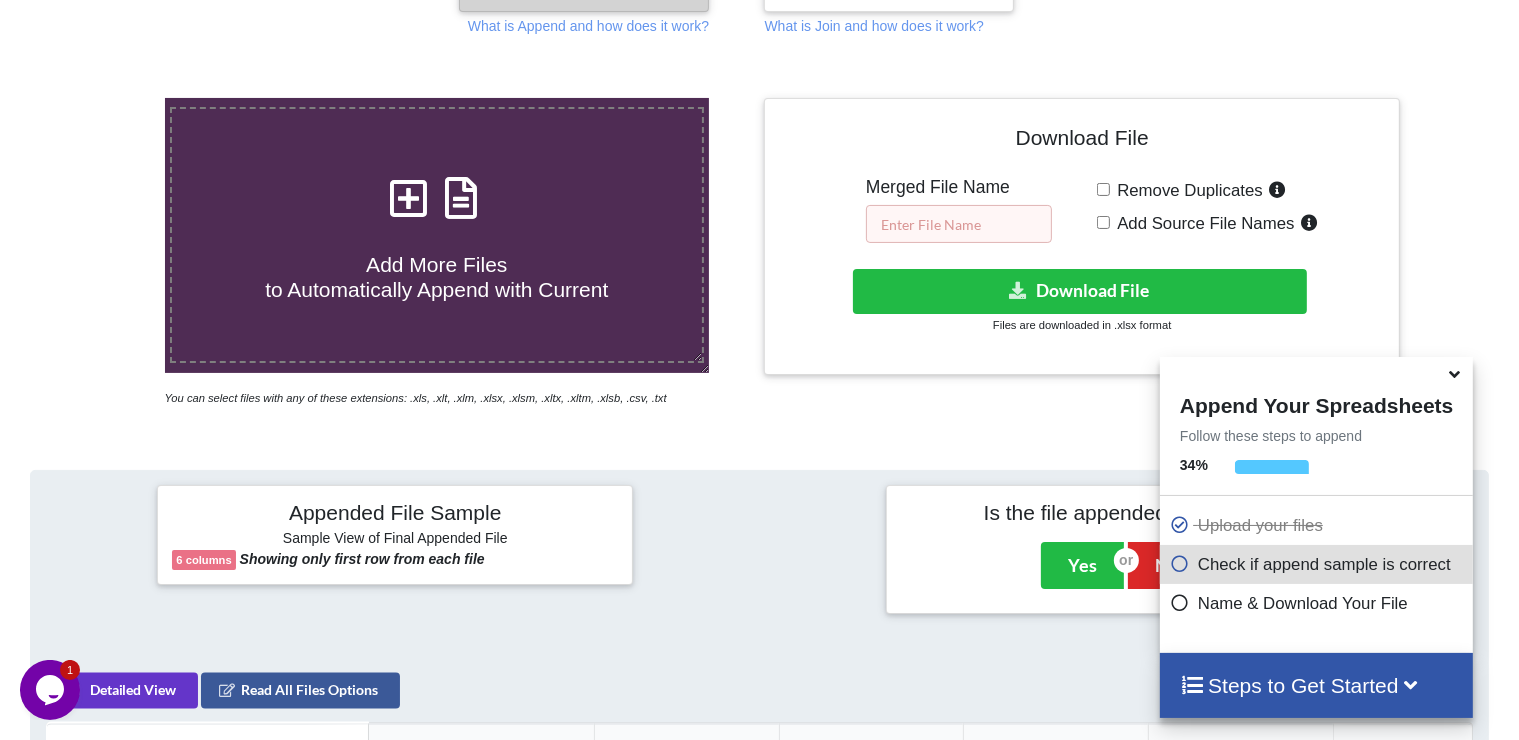 click at bounding box center (959, 224) 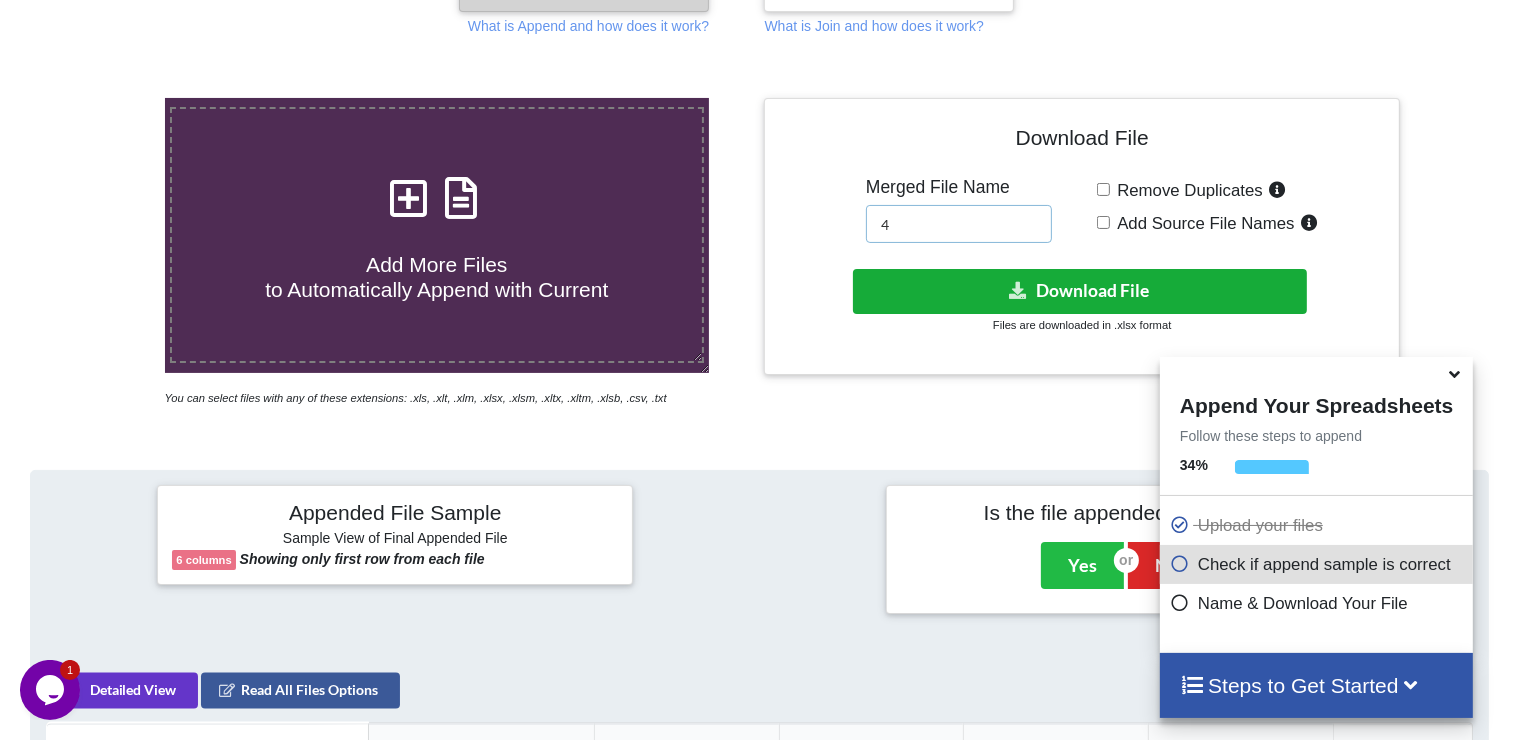 type on "4" 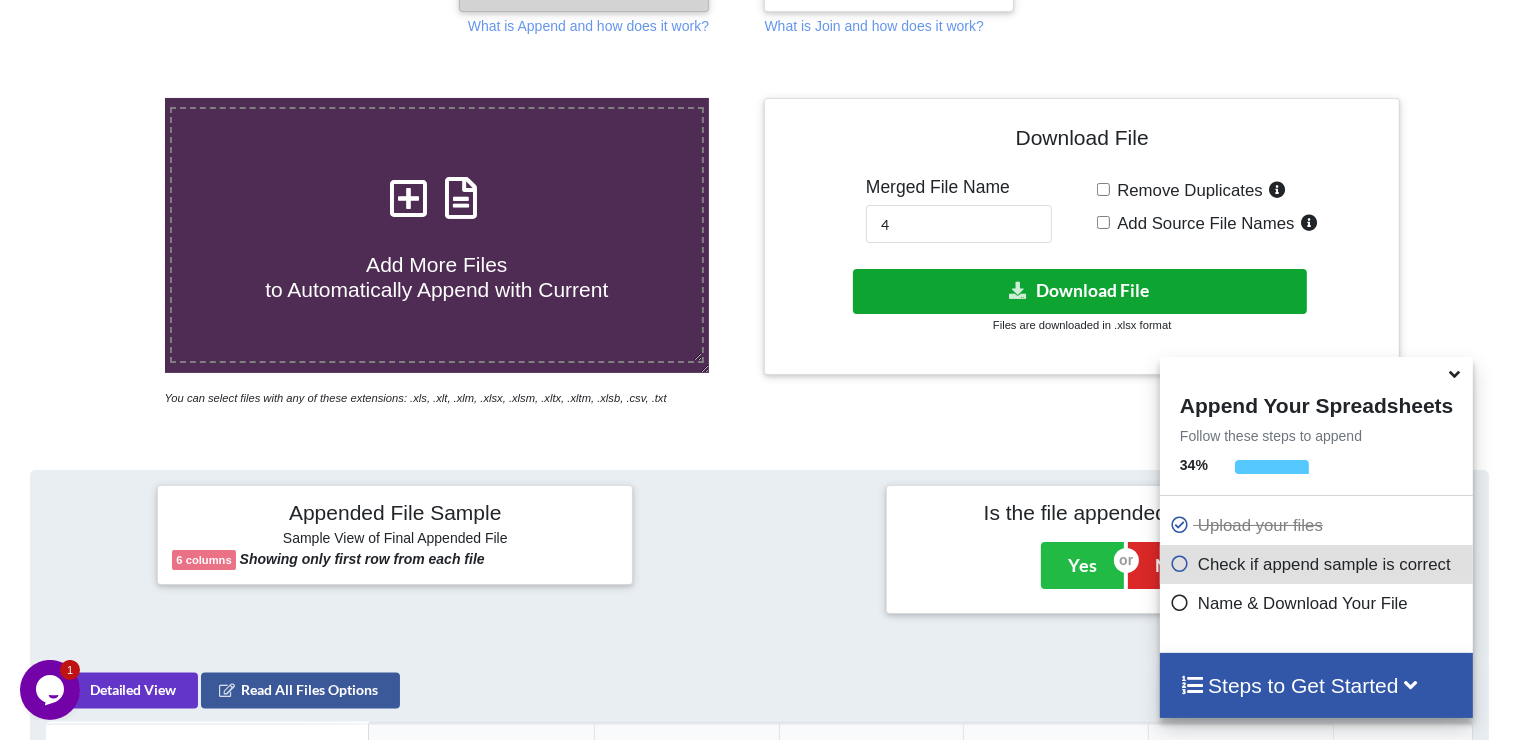 click on "Download File" at bounding box center [1080, 291] 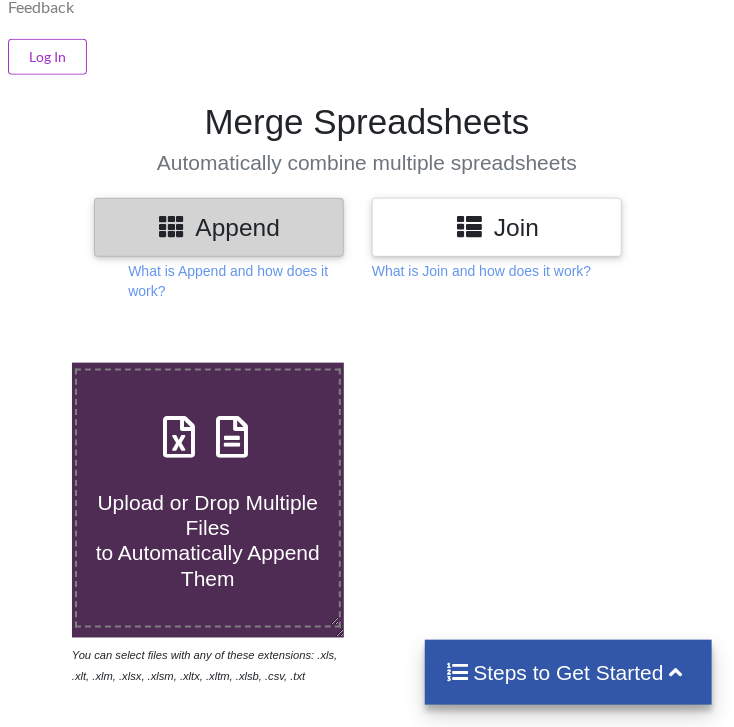 scroll, scrollTop: 320, scrollLeft: 0, axis: vertical 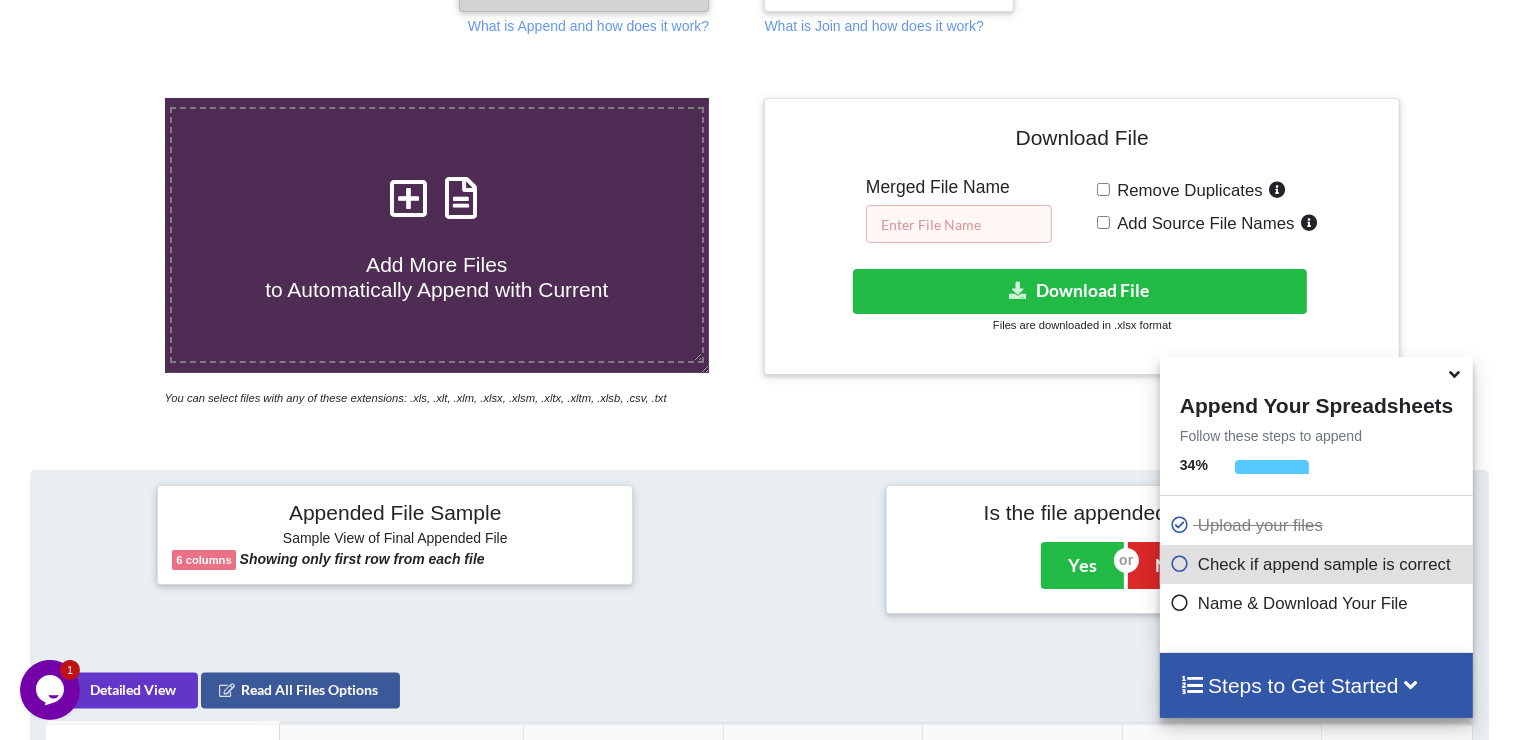 click at bounding box center (959, 224) 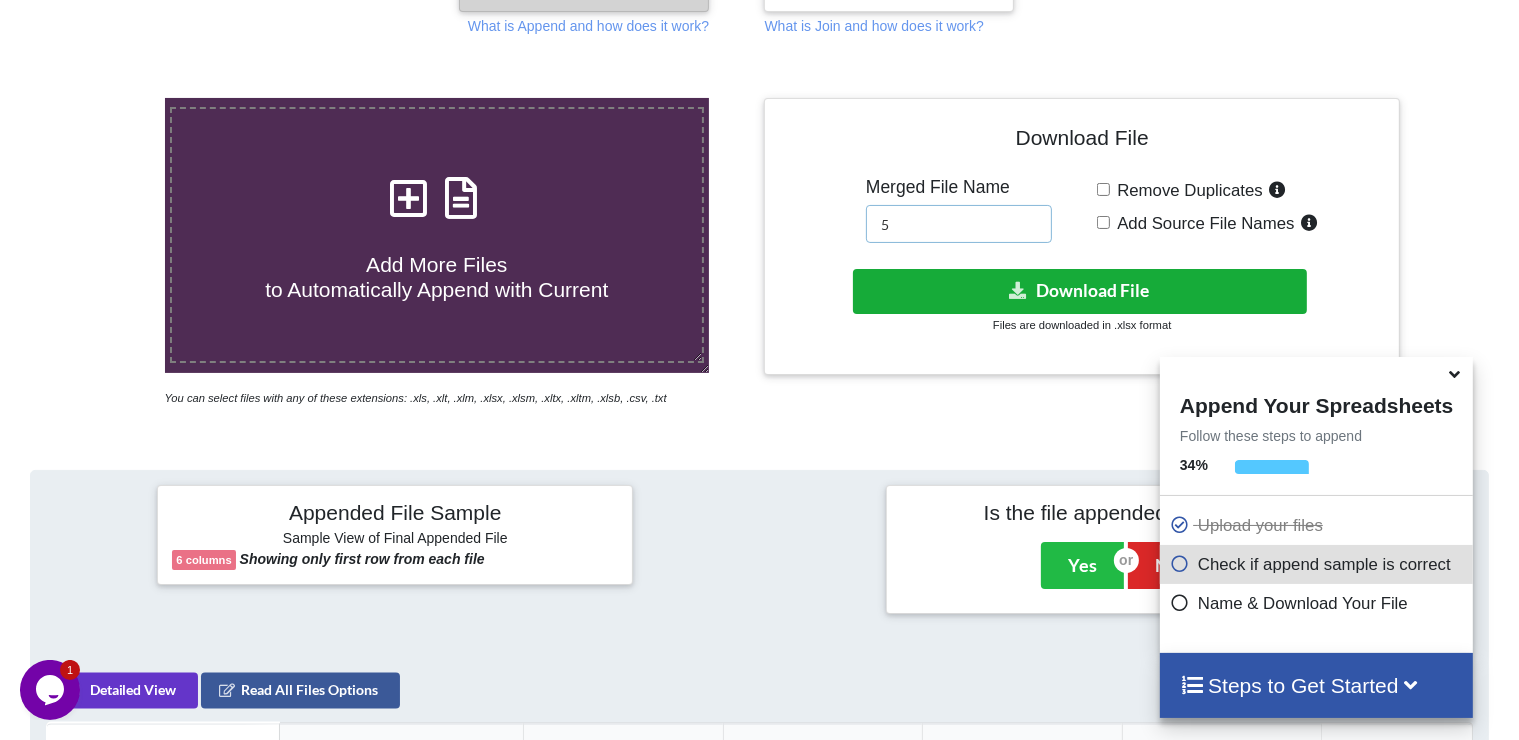 type on "5" 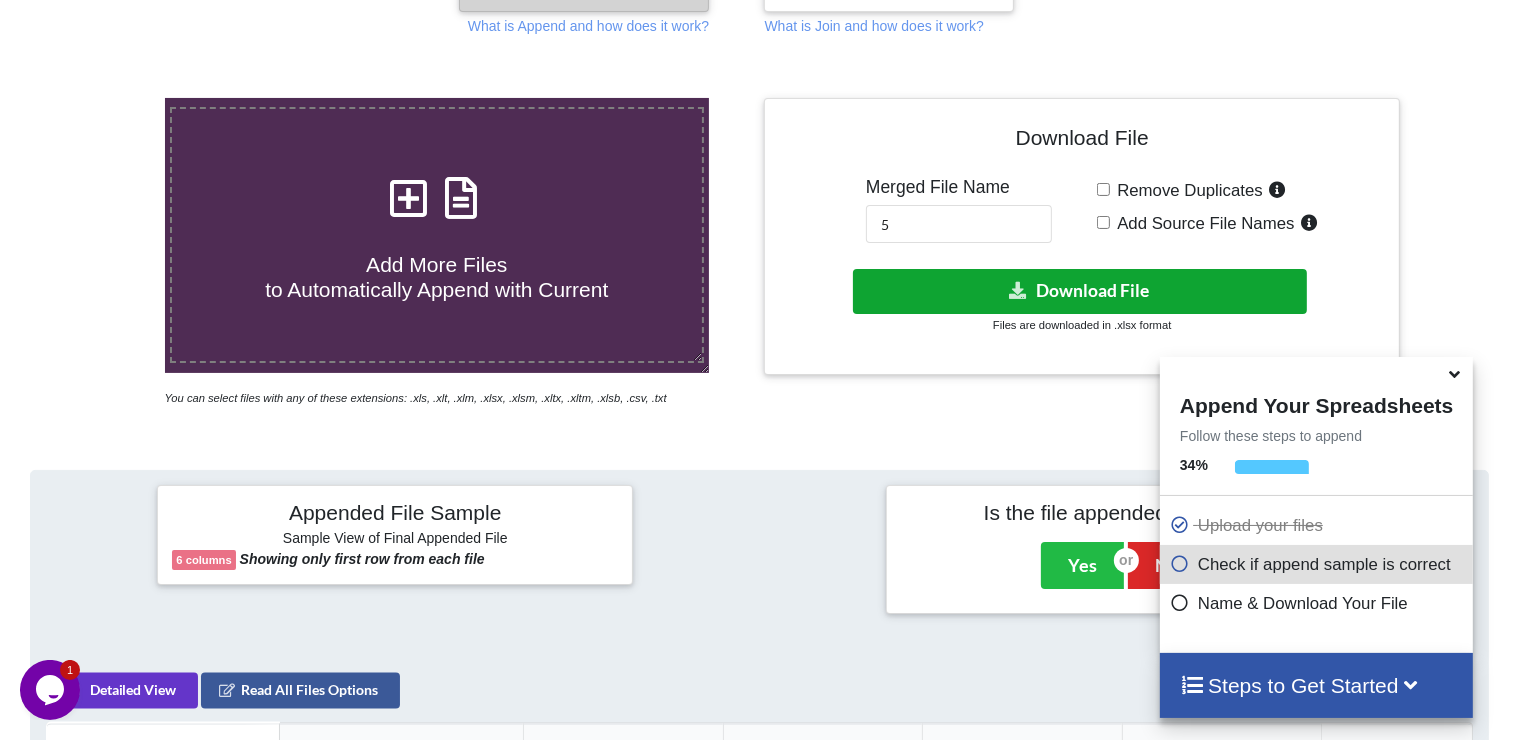 click at bounding box center [1018, 289] 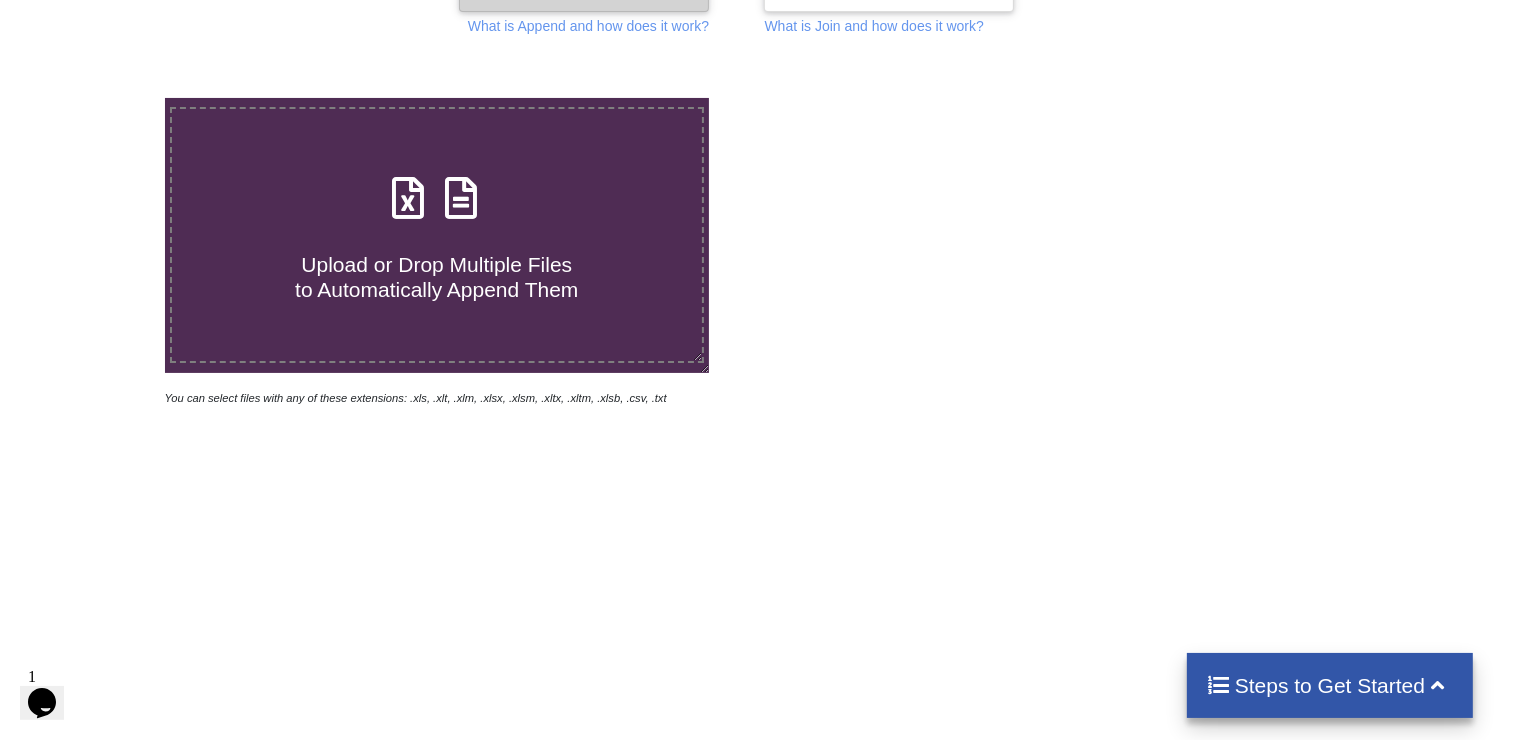 scroll, scrollTop: 320, scrollLeft: 0, axis: vertical 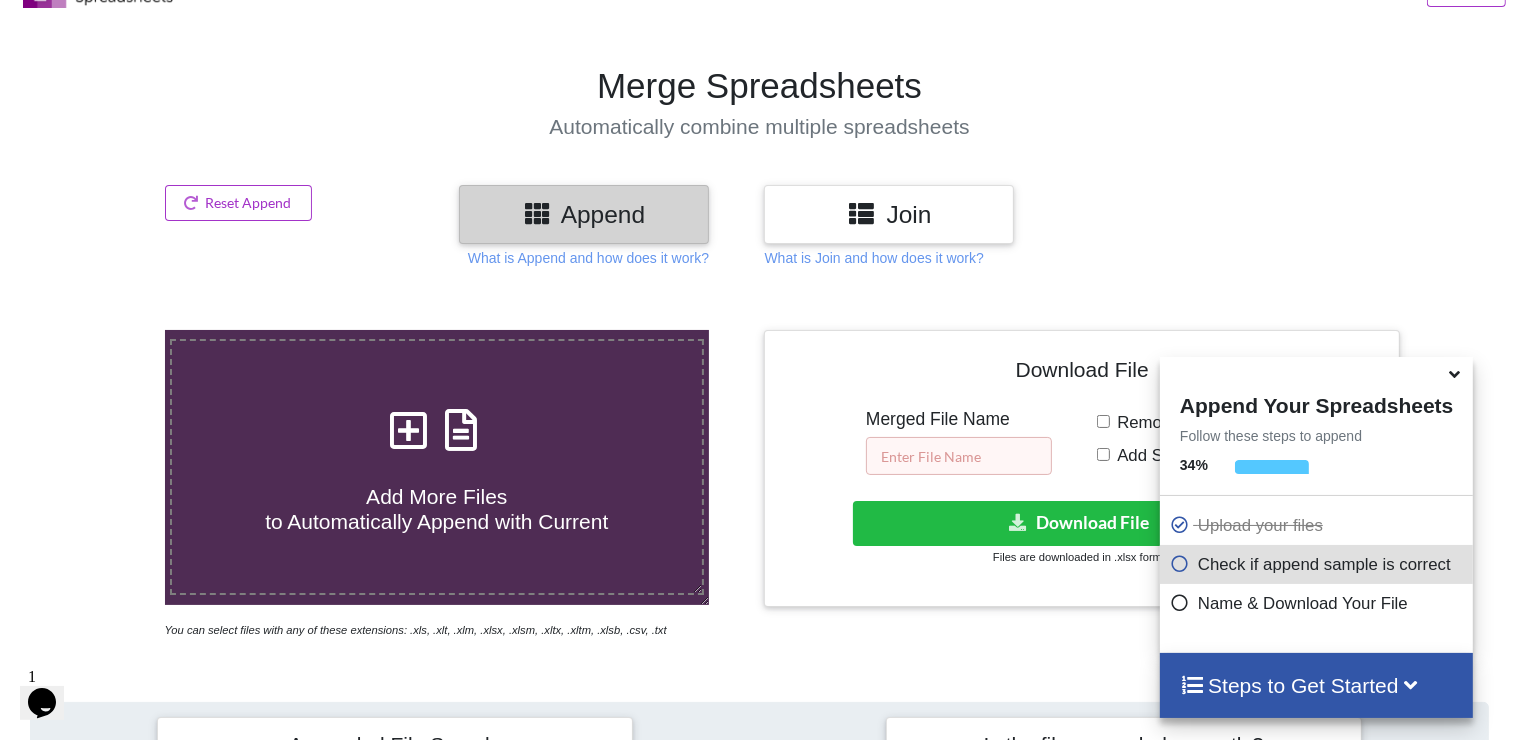click at bounding box center (959, 456) 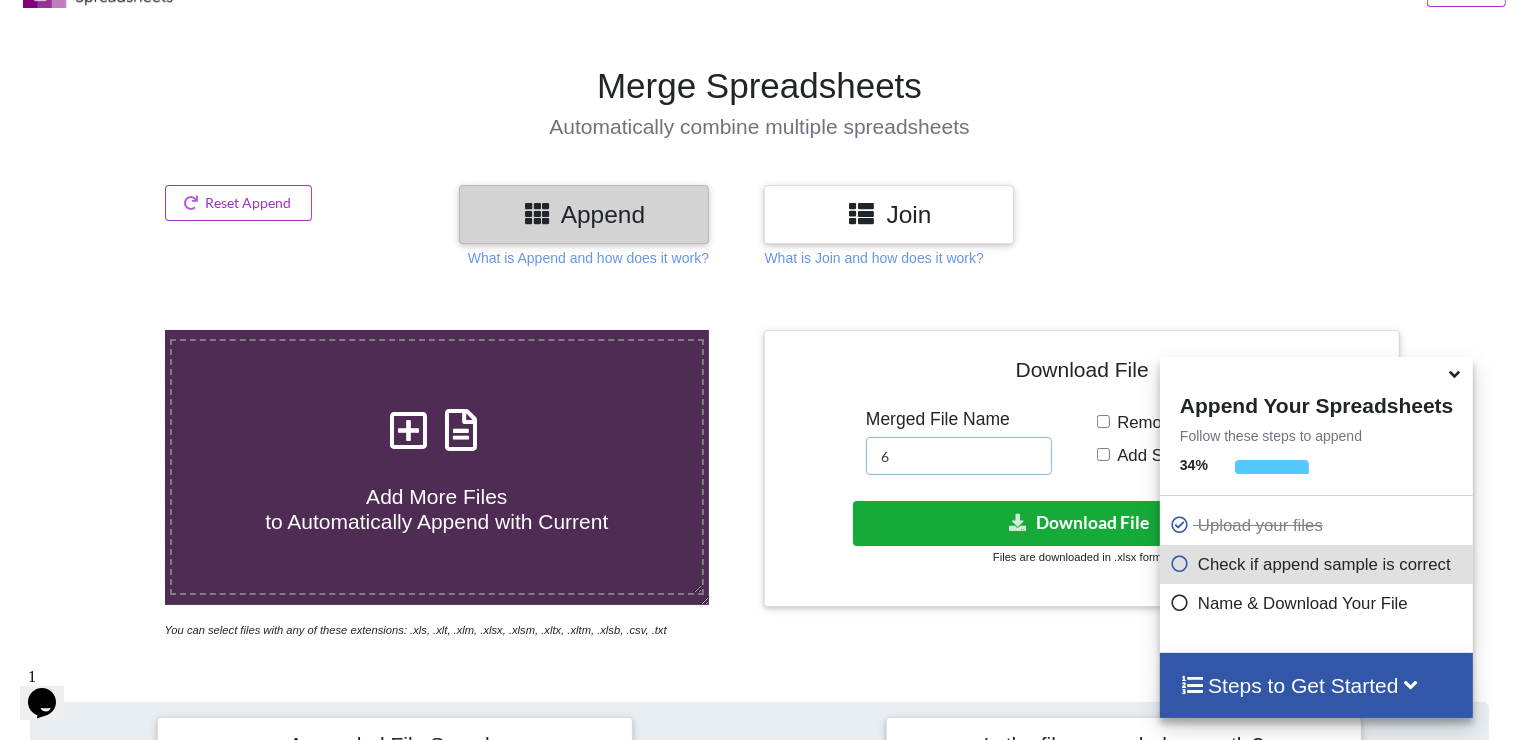 type on "6" 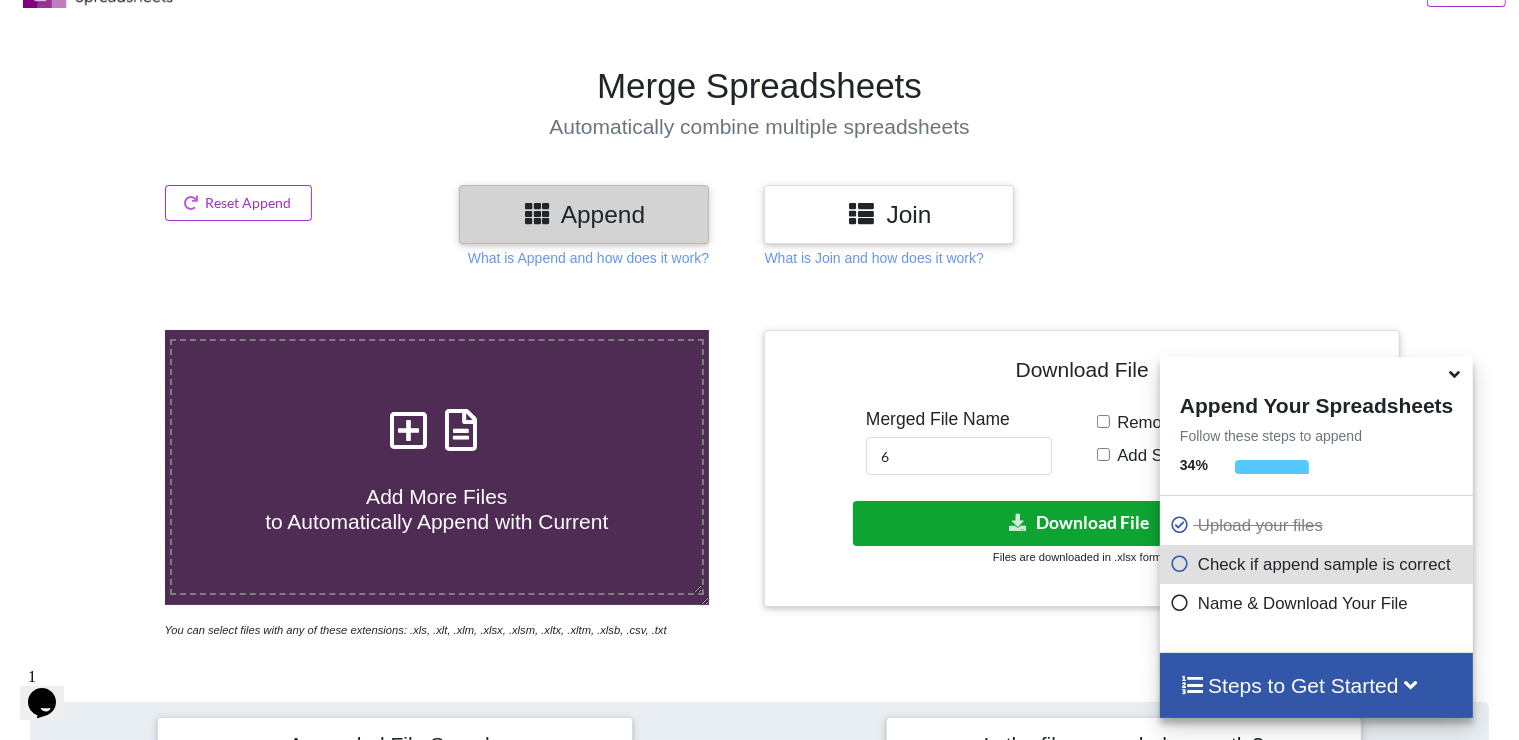click on "Download File" at bounding box center [1080, 523] 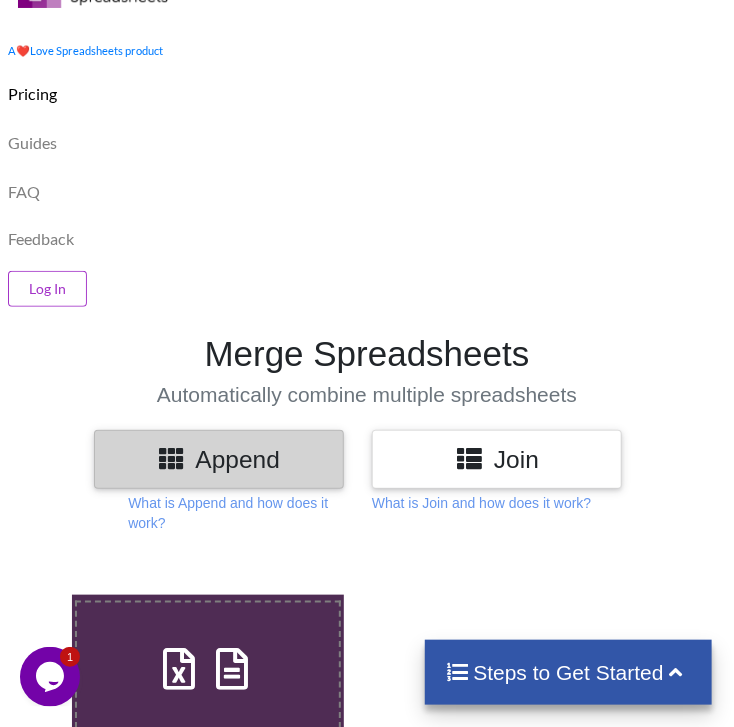 scroll, scrollTop: 88, scrollLeft: 0, axis: vertical 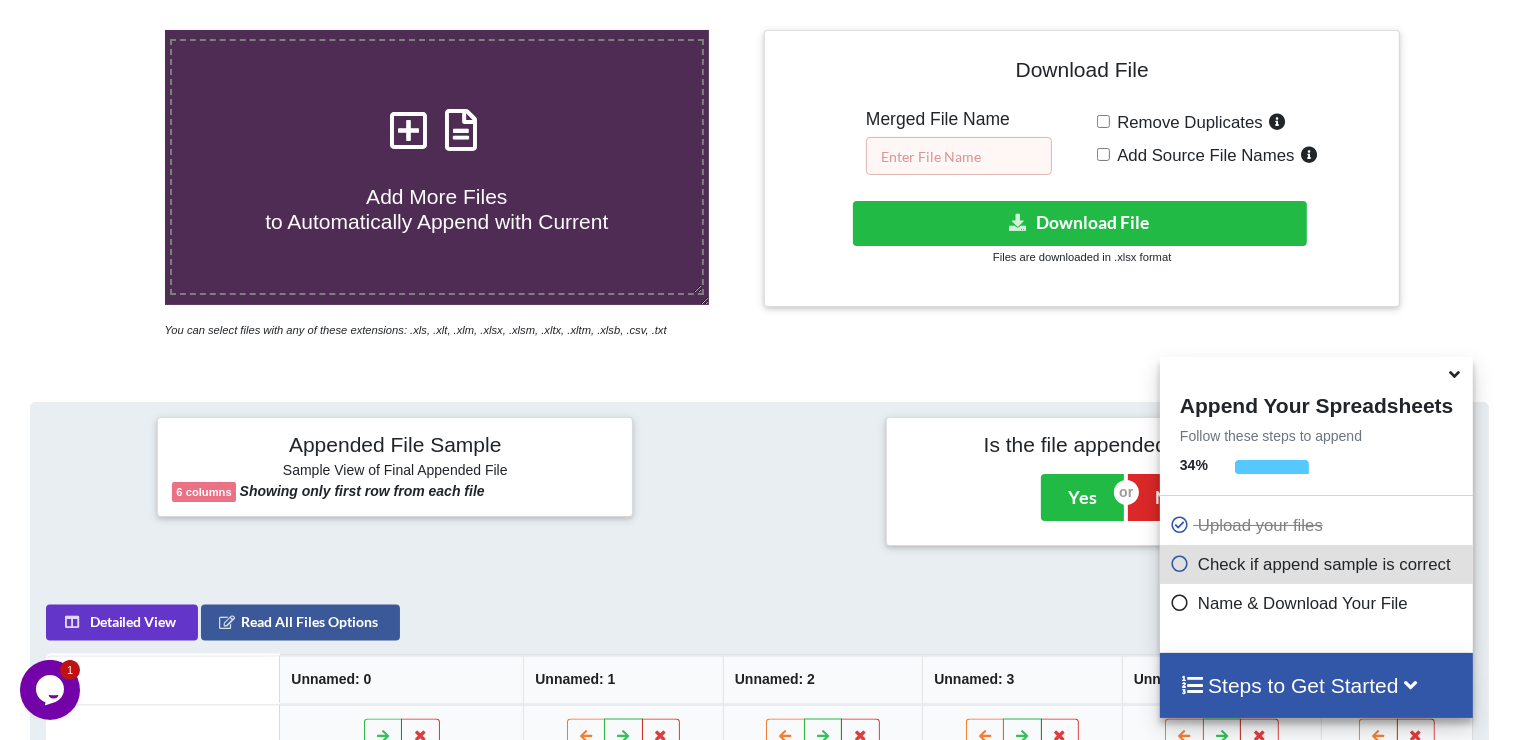 click at bounding box center (959, 156) 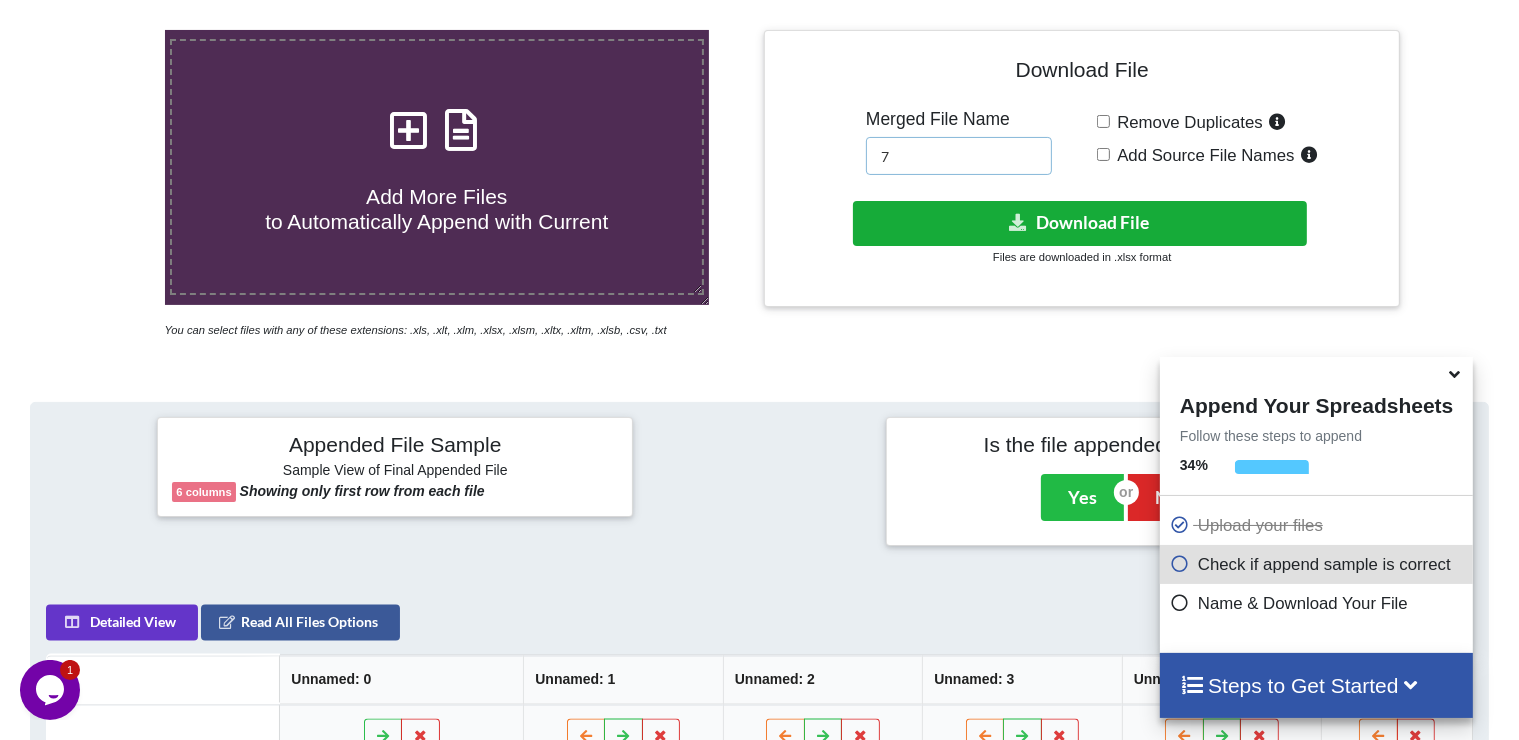 type on "7" 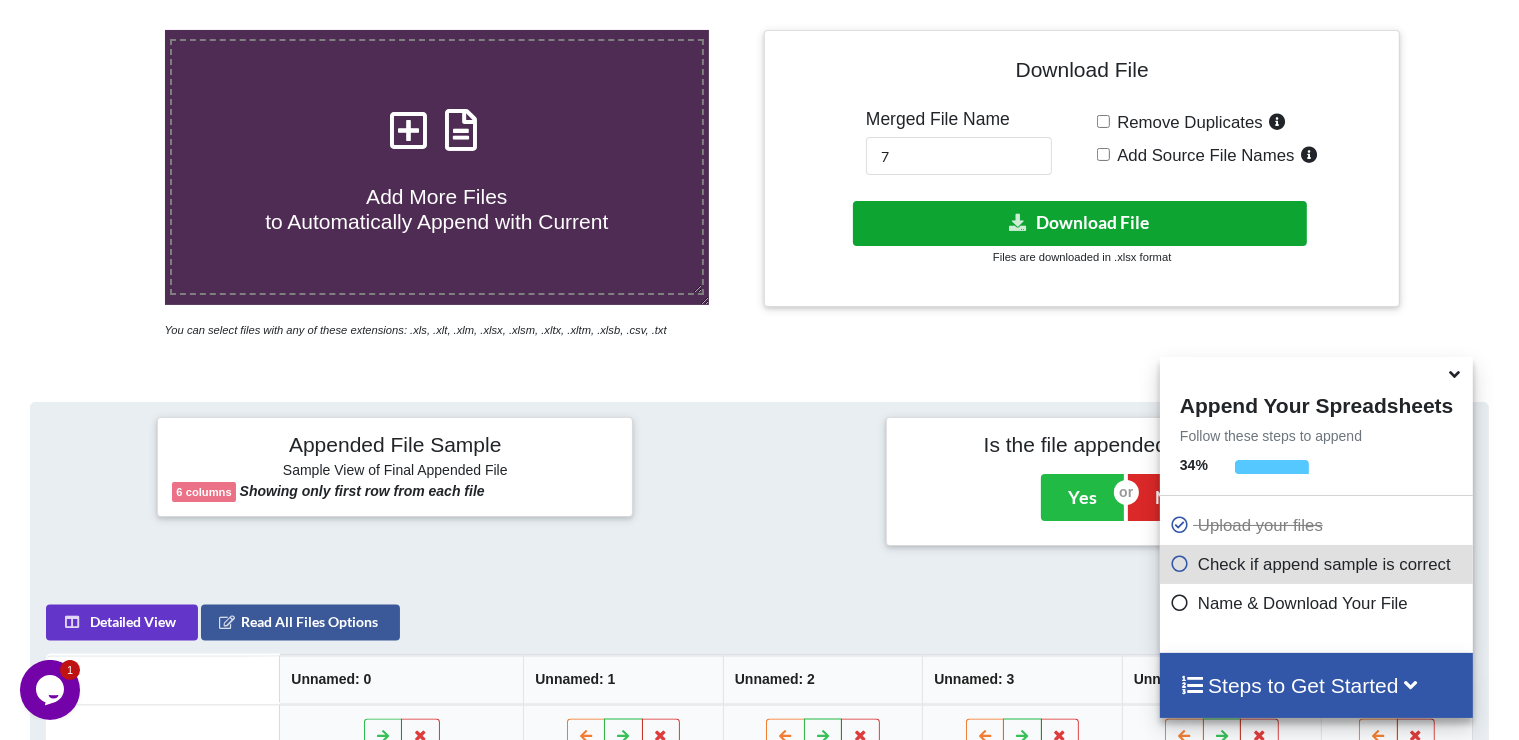 click on "Download File" at bounding box center (1080, 223) 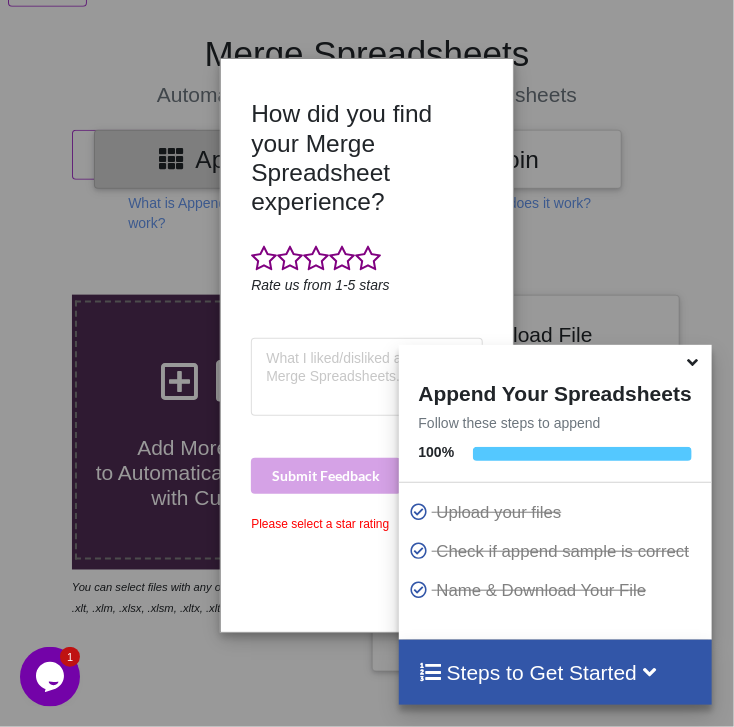 click on "How did you find your Merge Spreadsheet experience? Rate us from 1-5 stars Submit Feedback Please select a star rating" at bounding box center [367, 363] 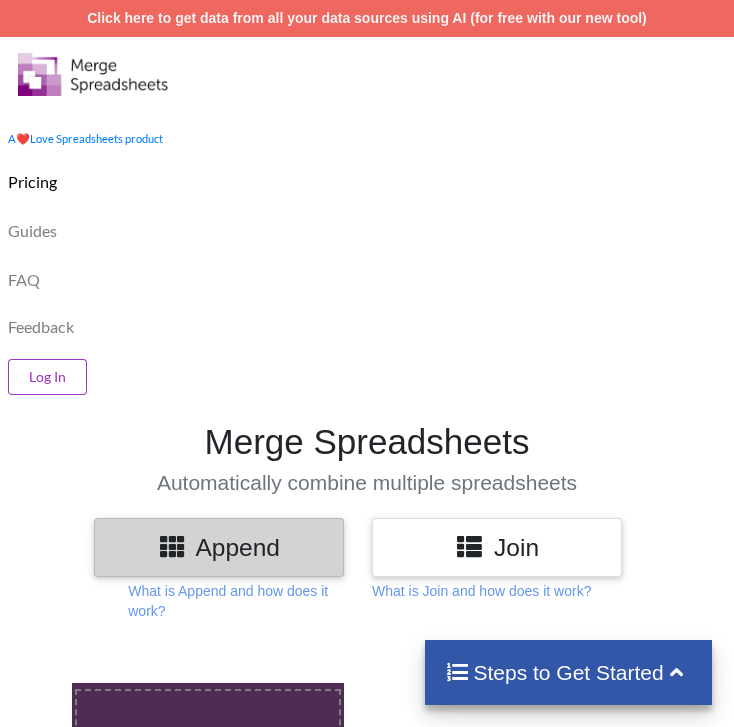scroll, scrollTop: 388, scrollLeft: 0, axis: vertical 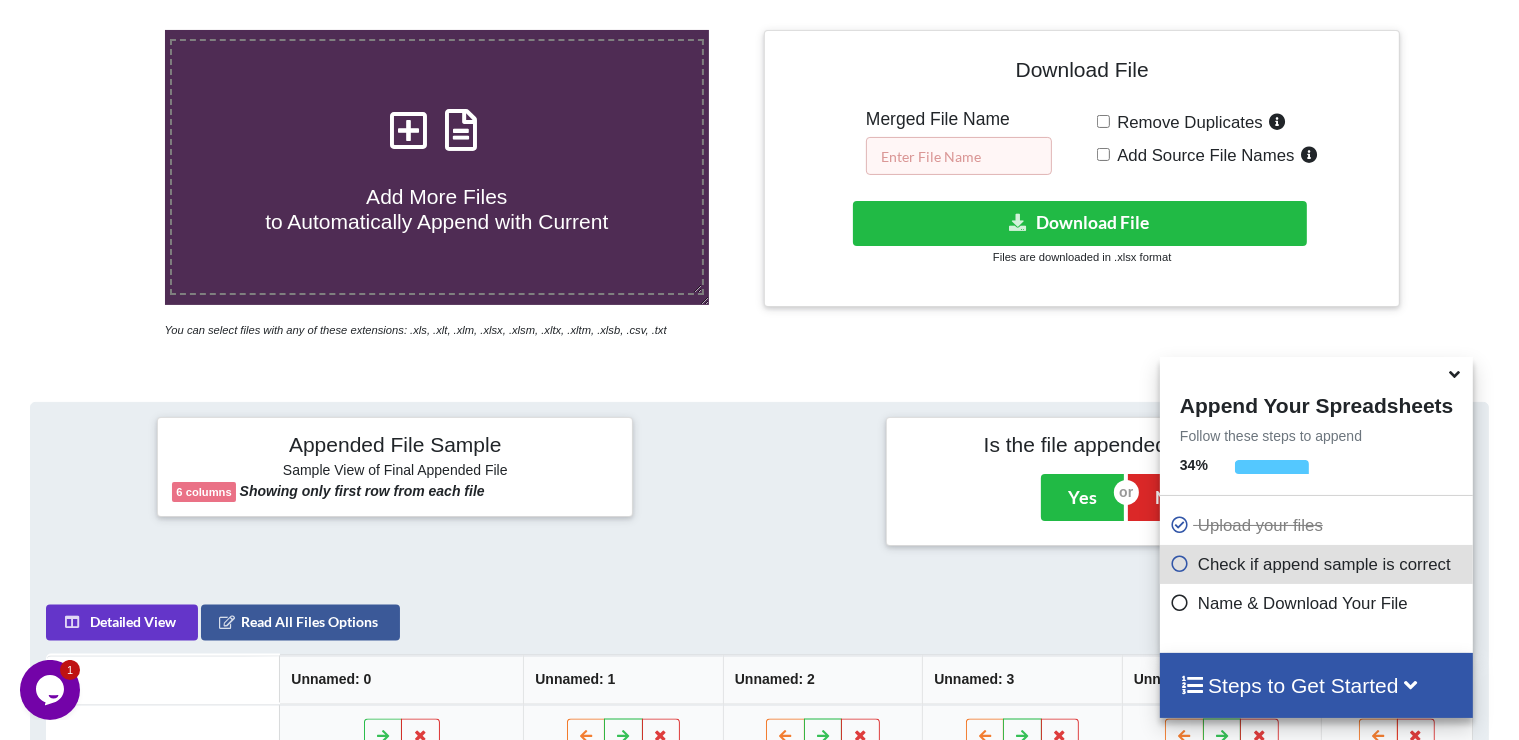 click at bounding box center [959, 156] 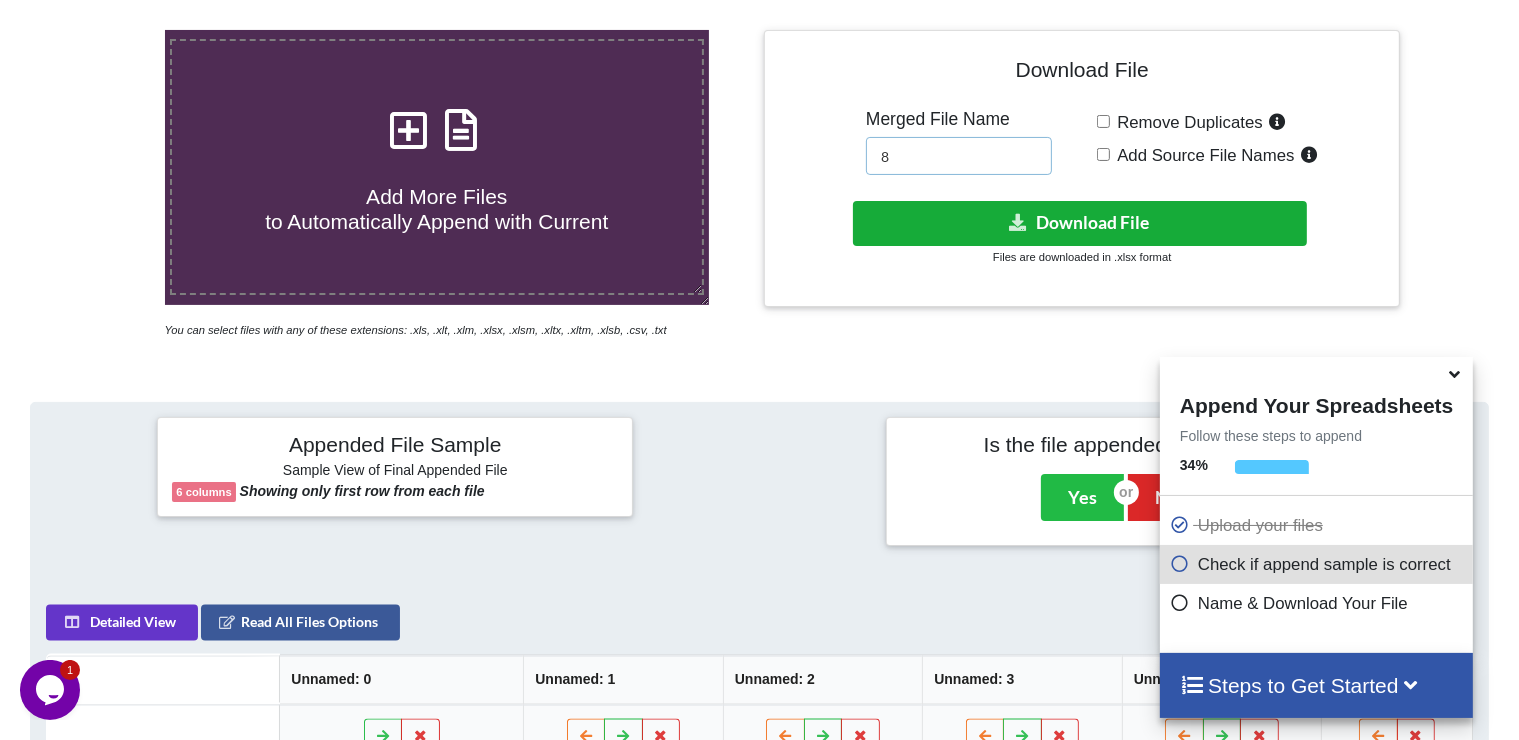 type on "8" 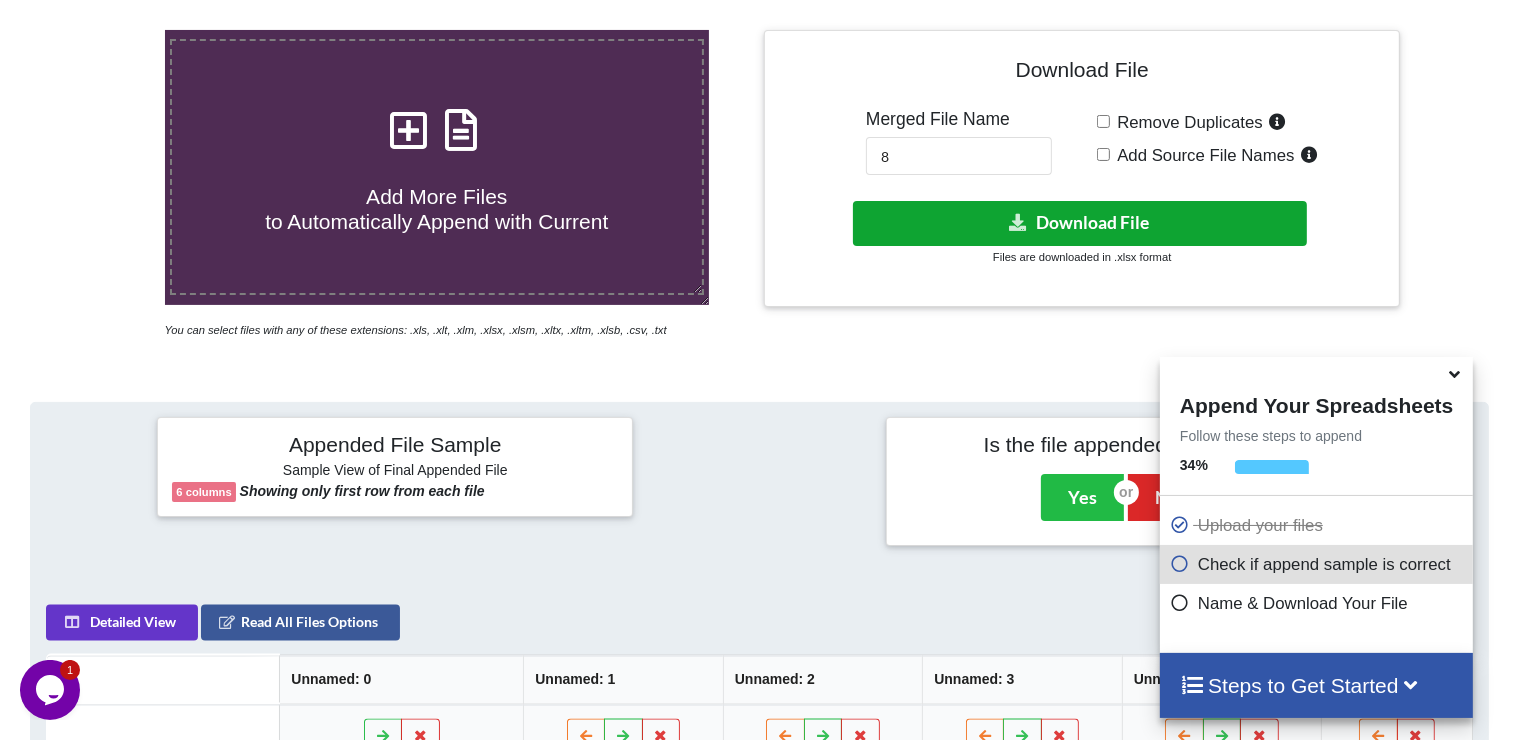 click on "Download File" at bounding box center [1080, 223] 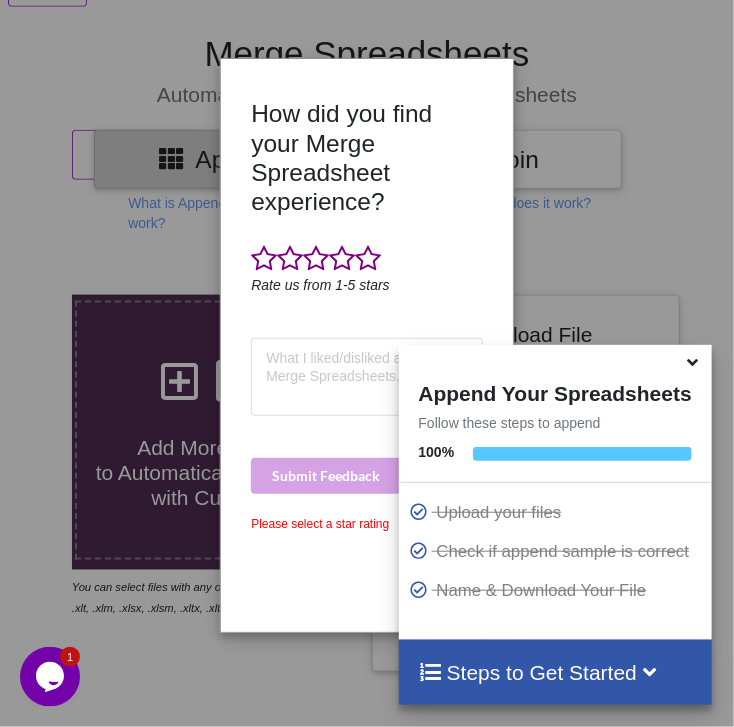 click at bounding box center (500, 358) 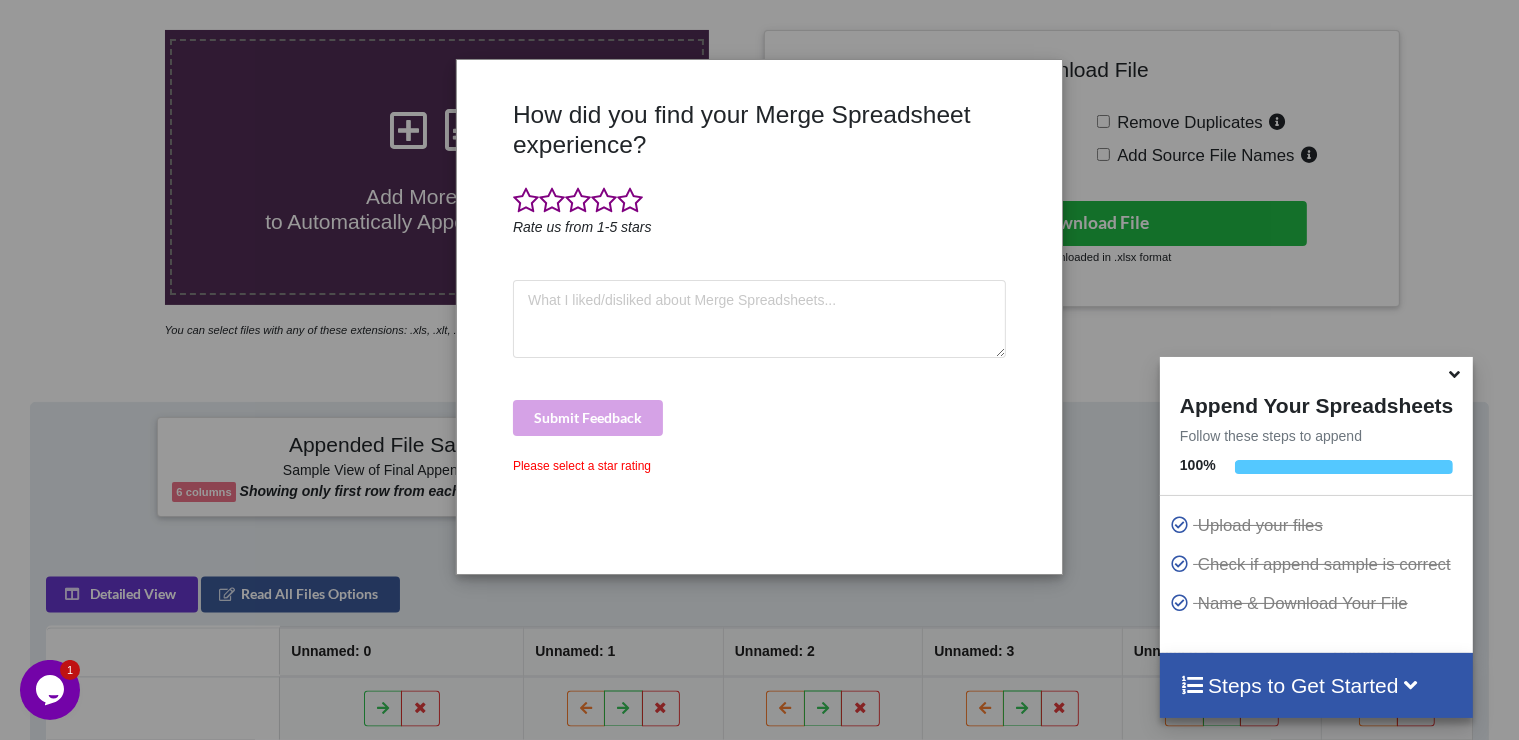 click on "How did you find your Merge Spreadsheet experience? Rate us from 1-5 stars Submit Feedback Please select a star rating" at bounding box center (759, 370) 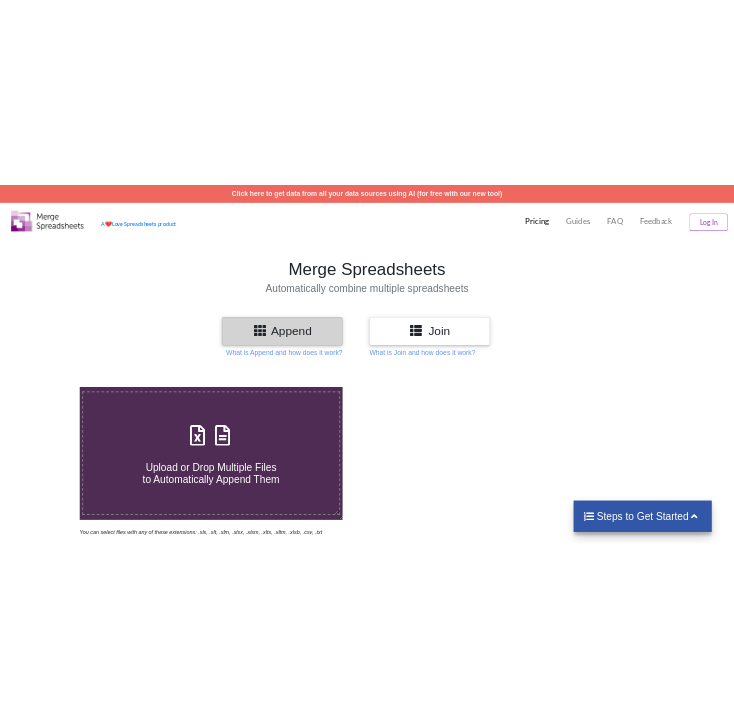 scroll, scrollTop: 388, scrollLeft: 0, axis: vertical 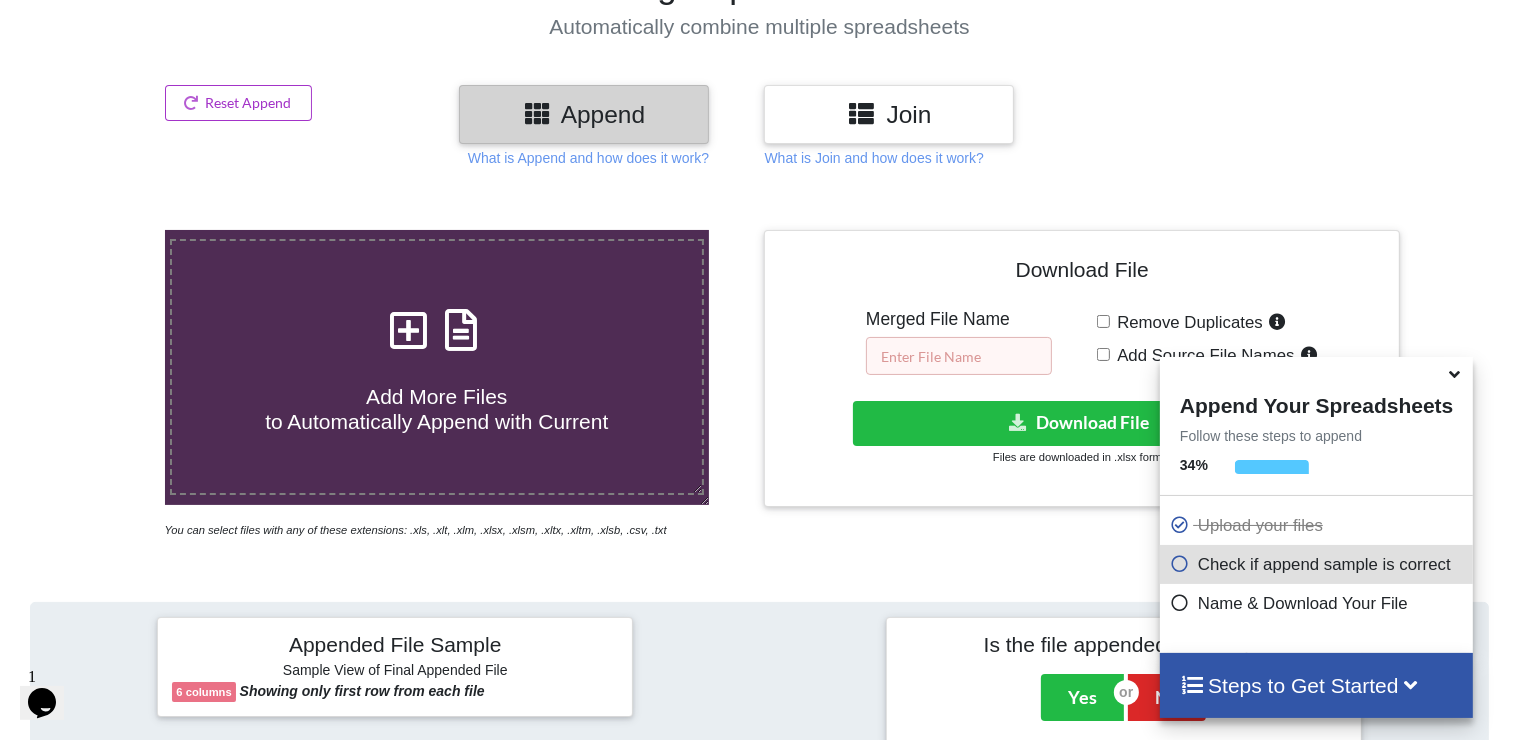 click at bounding box center [959, 356] 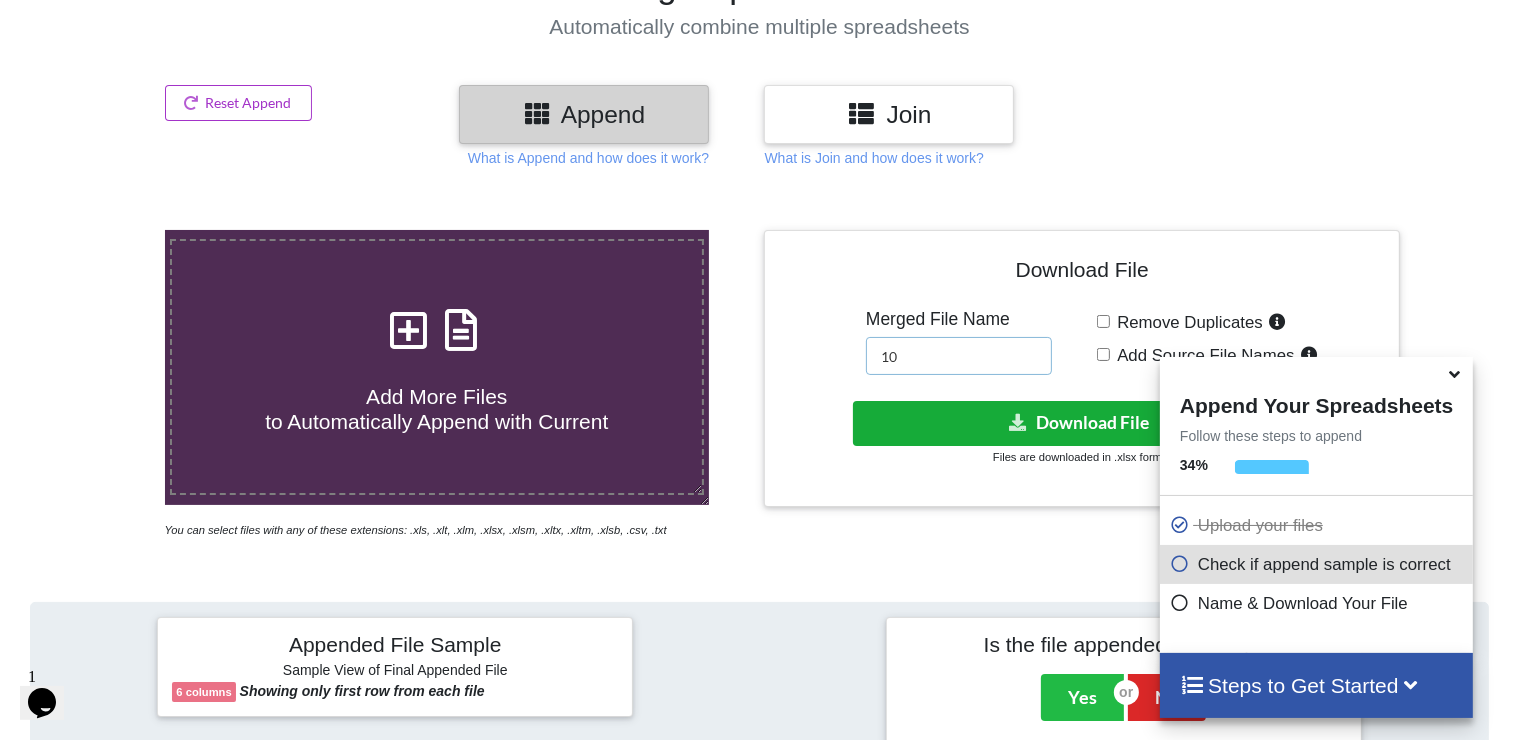 type on "10" 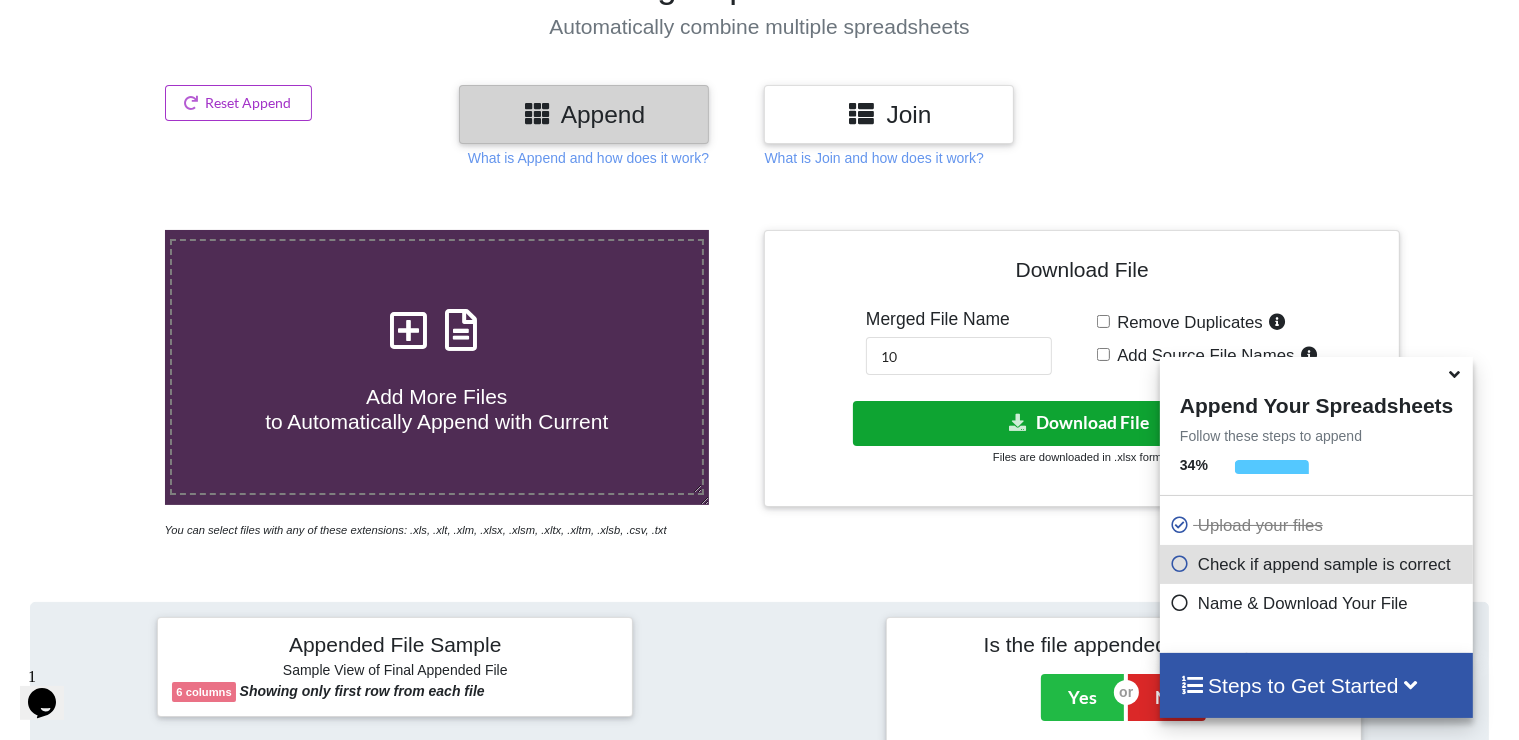 click on "Download File" at bounding box center (1080, 423) 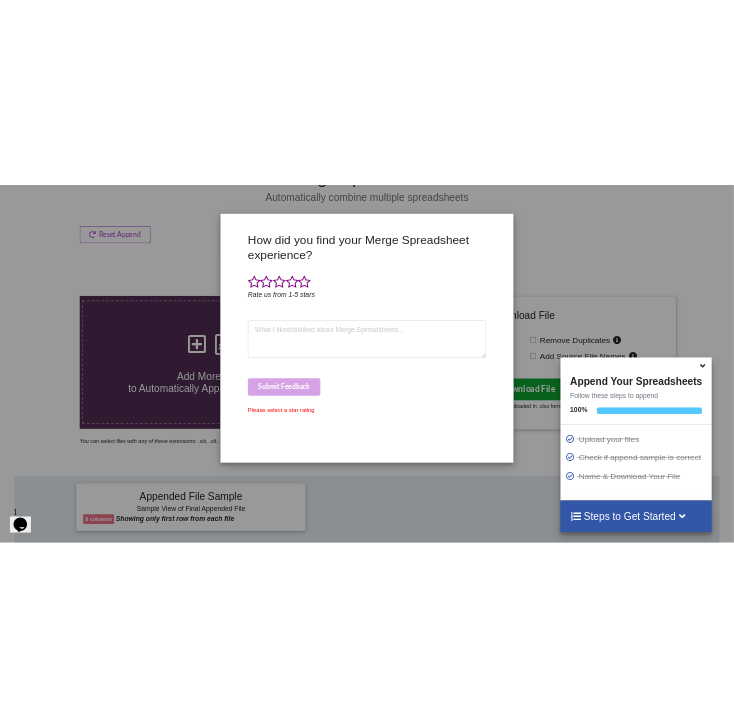 scroll, scrollTop: 458, scrollLeft: 0, axis: vertical 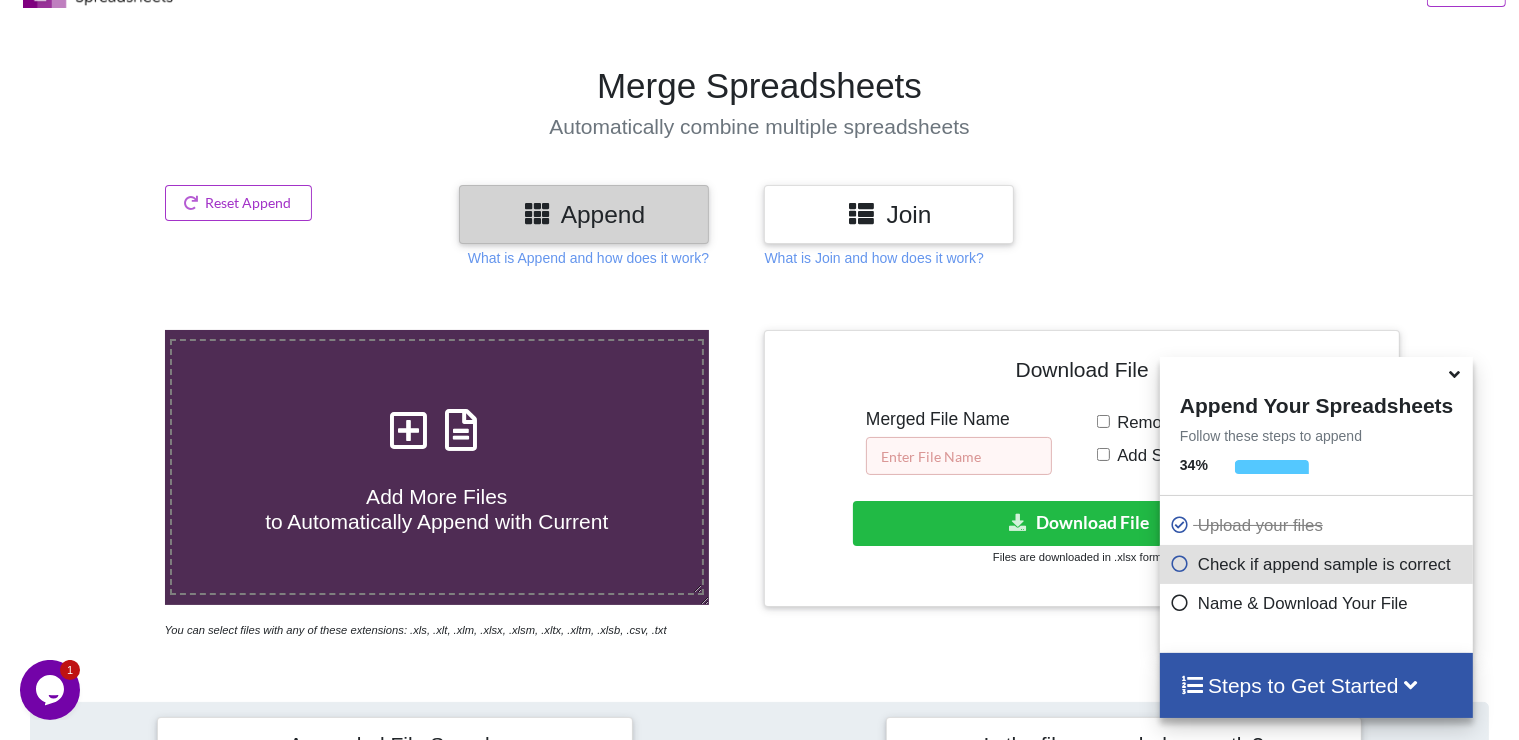 click at bounding box center [959, 456] 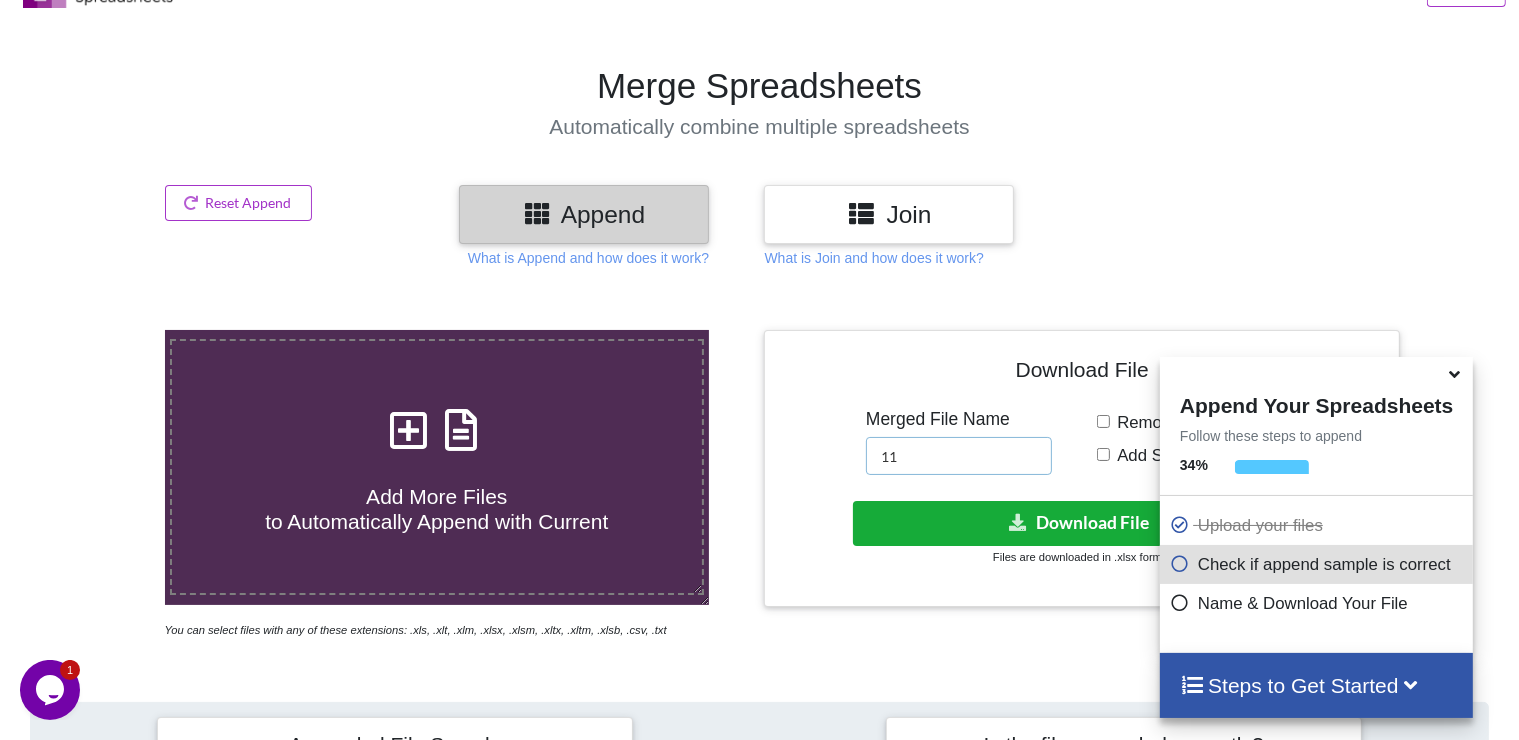 type on "11" 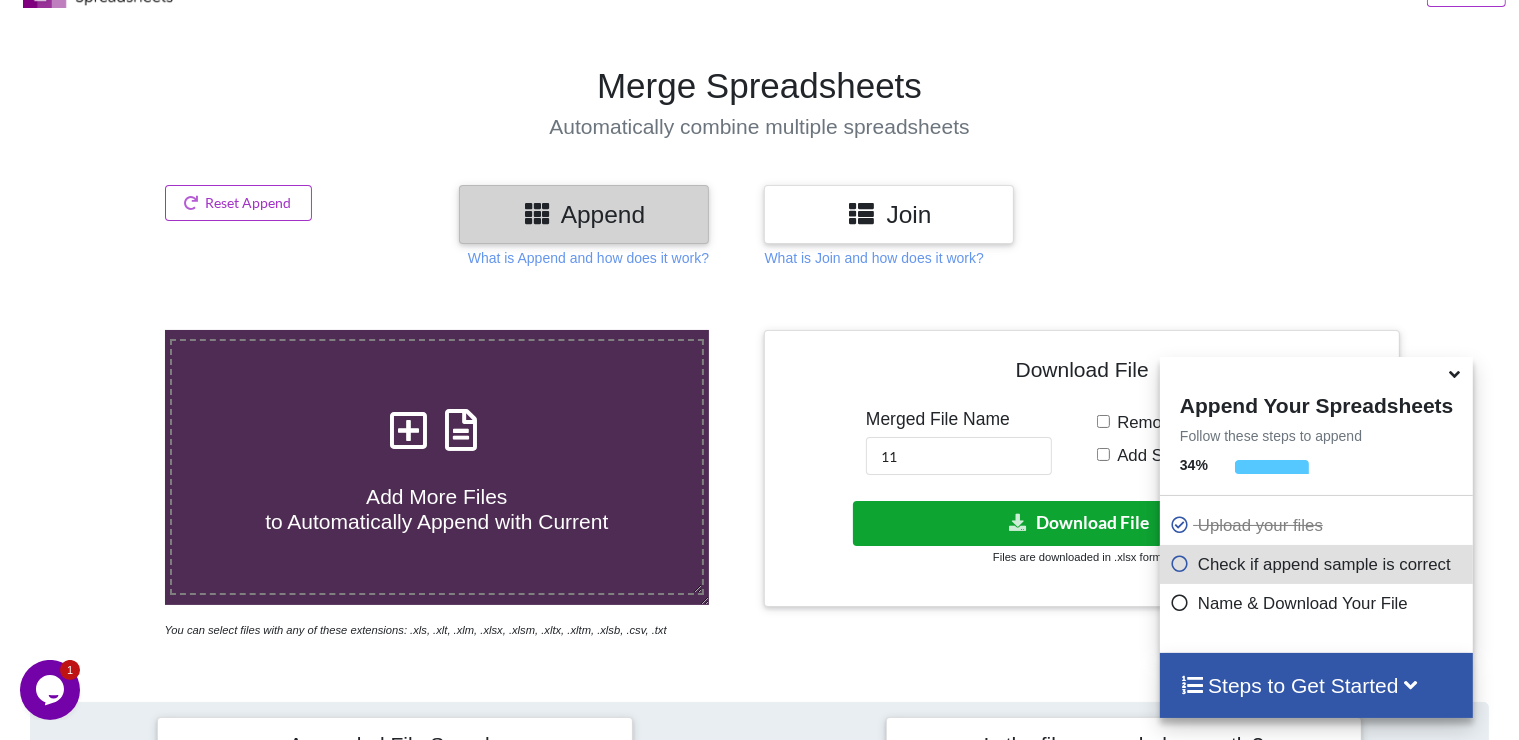 click on "Download File" at bounding box center (1080, 523) 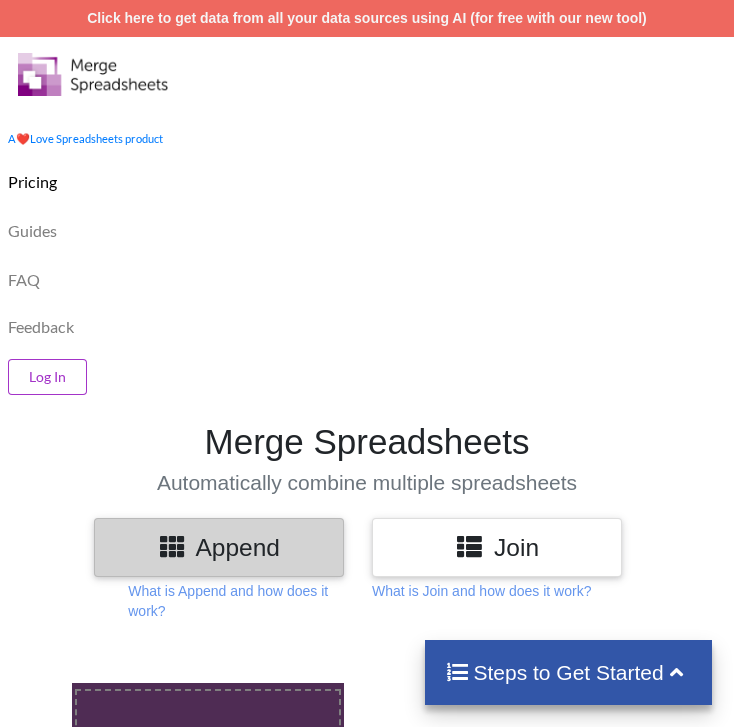 scroll, scrollTop: 88, scrollLeft: 0, axis: vertical 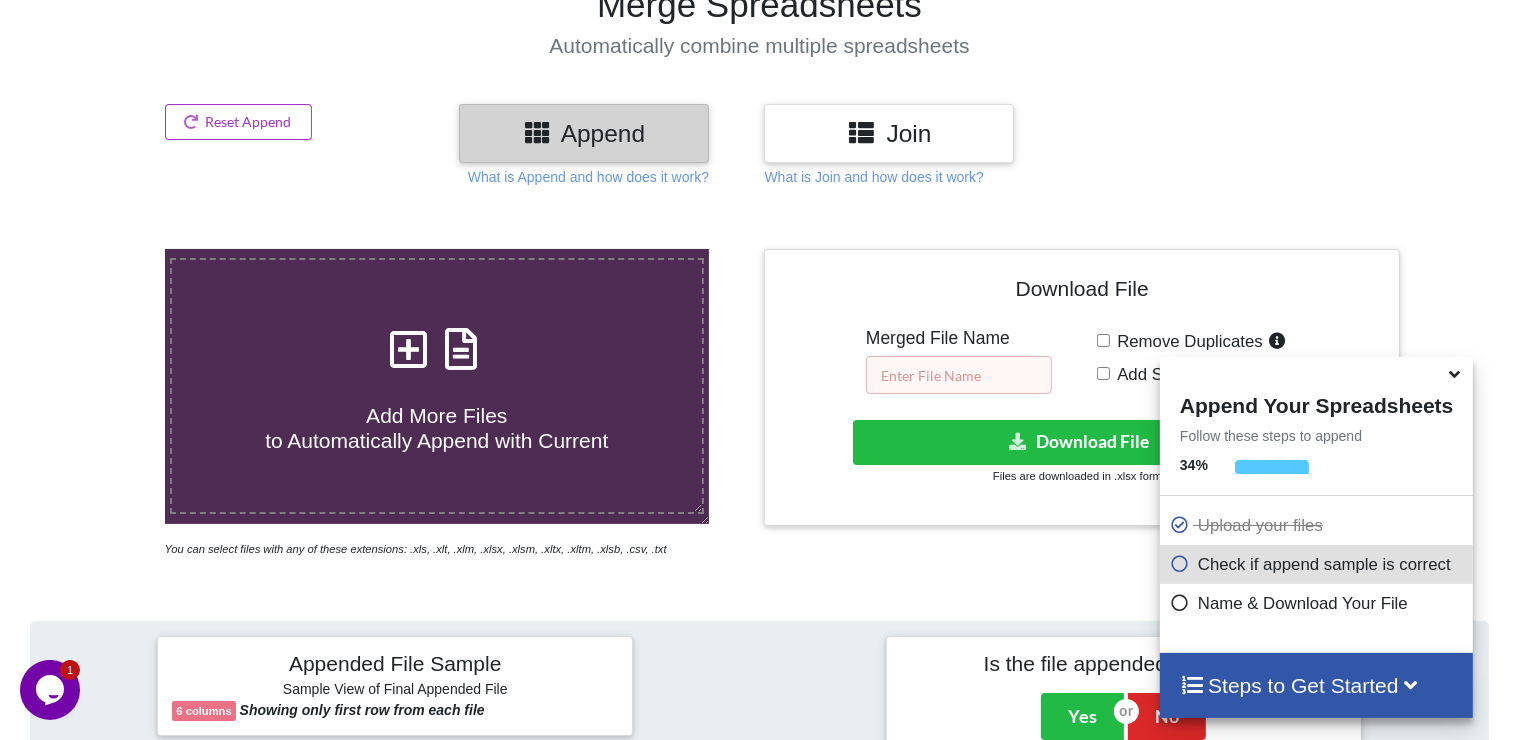click at bounding box center [959, 375] 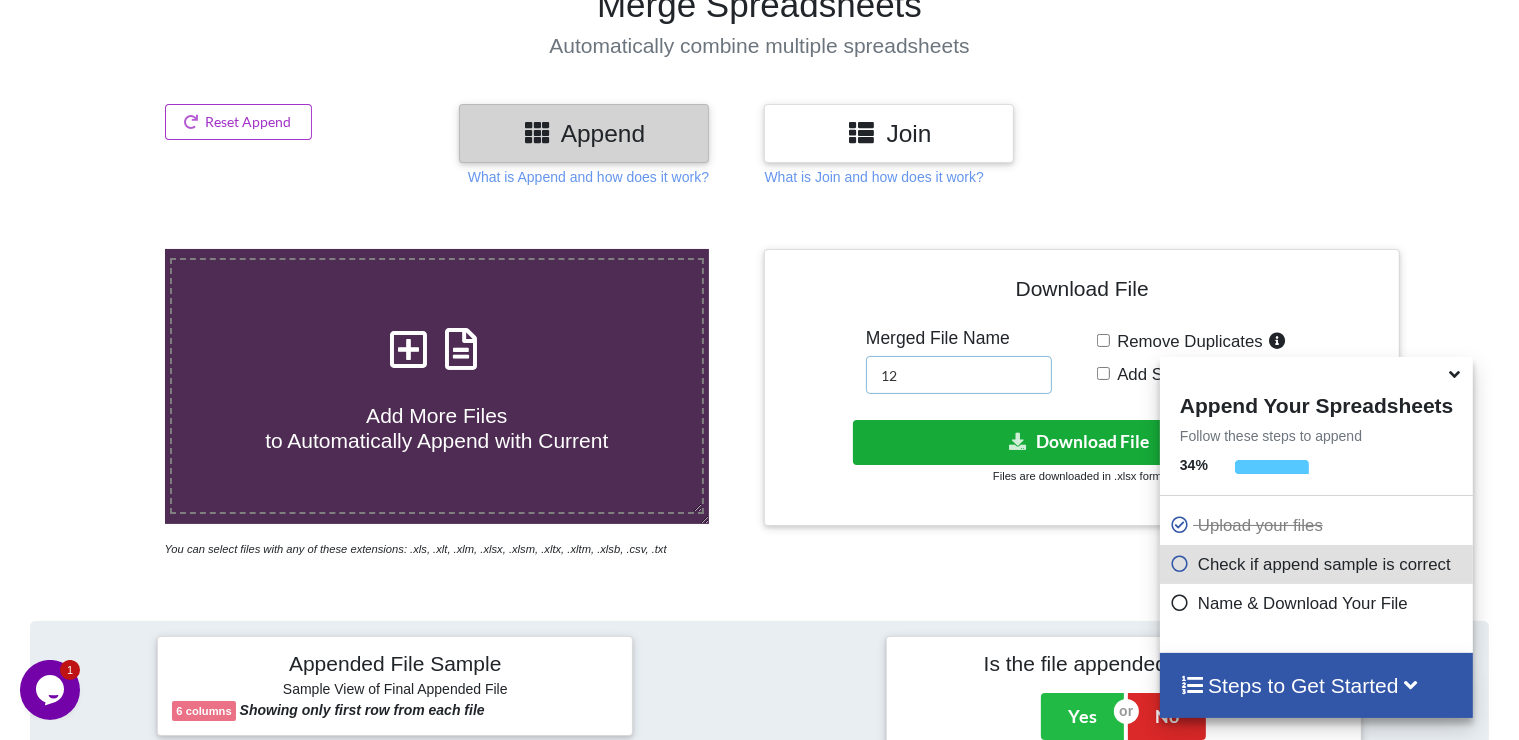 type on "12" 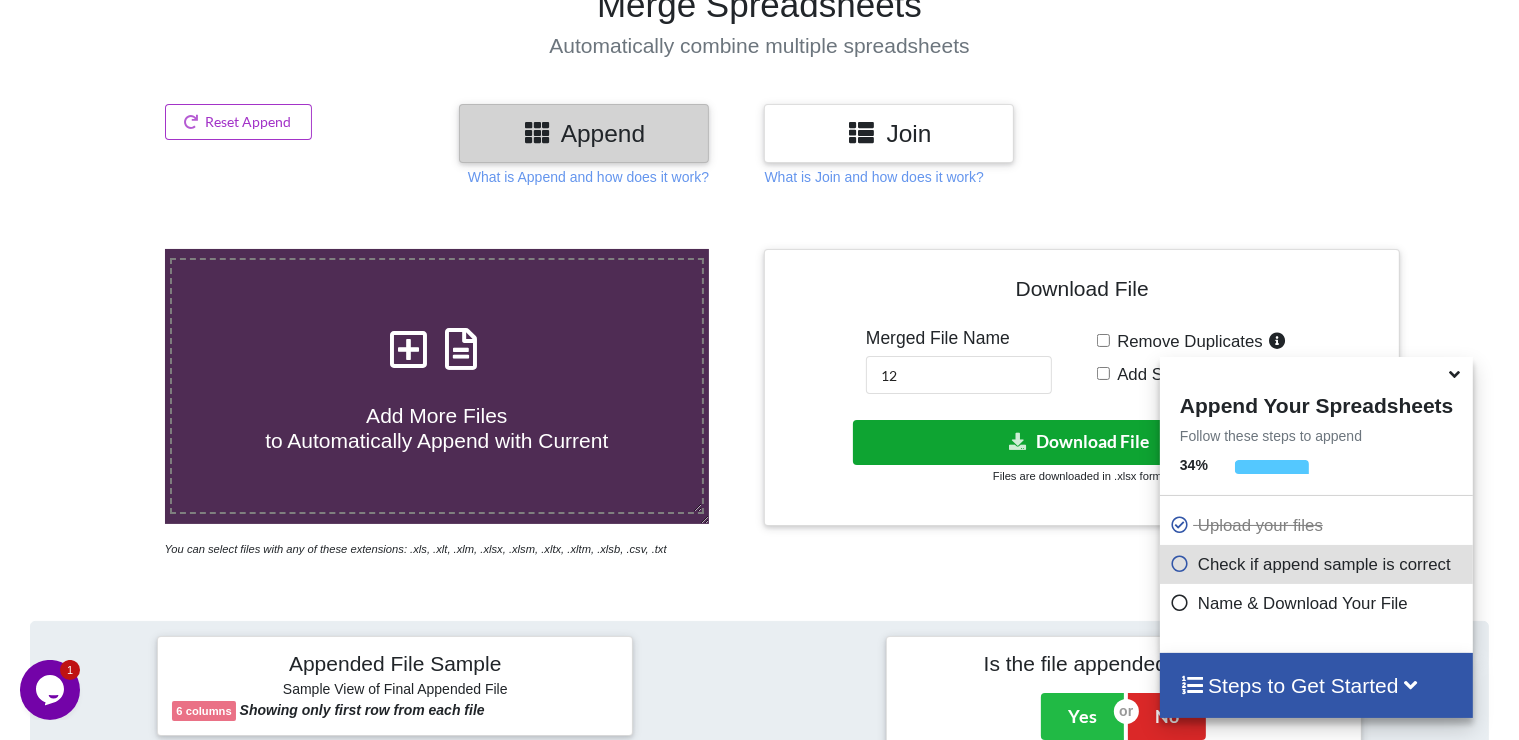 click on "Download File" at bounding box center (1080, 442) 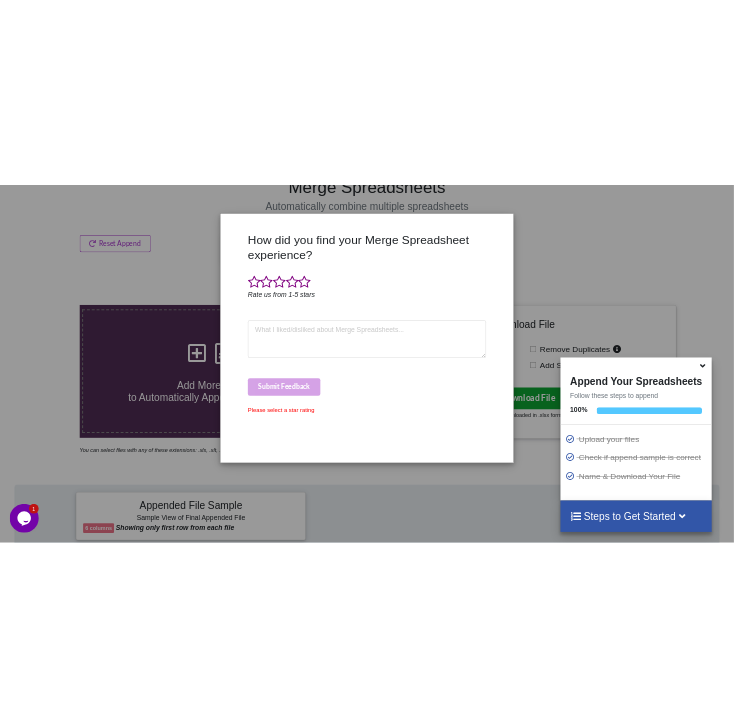 scroll, scrollTop: 439, scrollLeft: 0, axis: vertical 